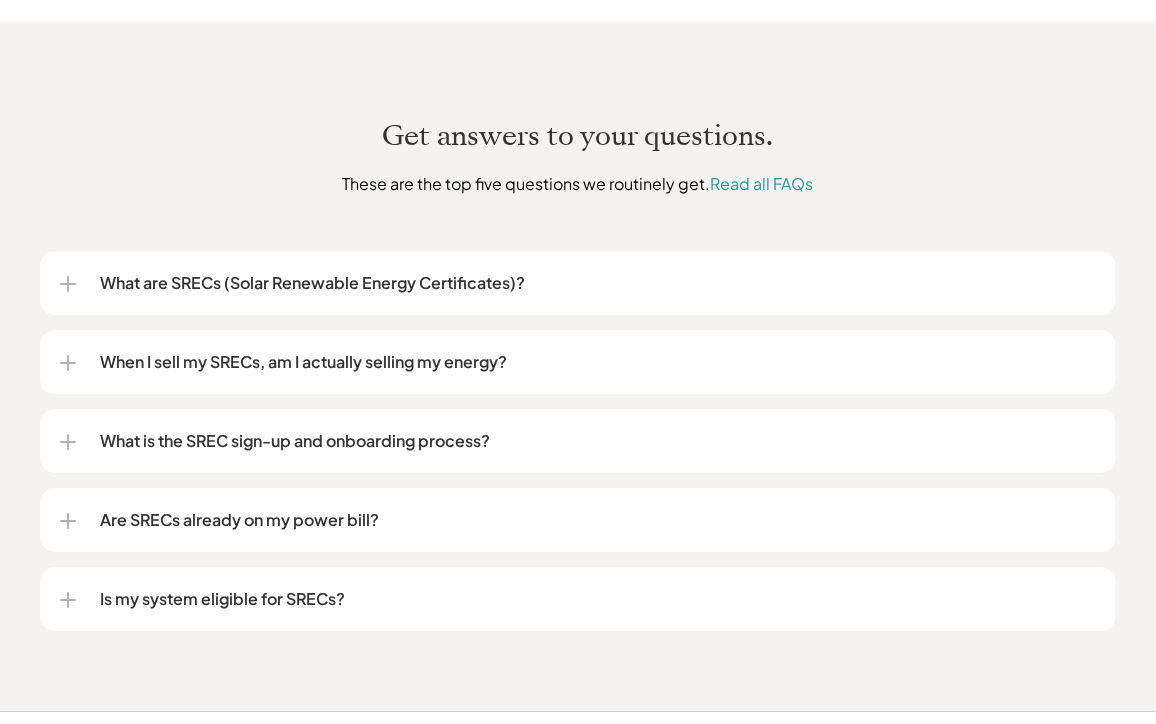 scroll, scrollTop: 2484, scrollLeft: 0, axis: vertical 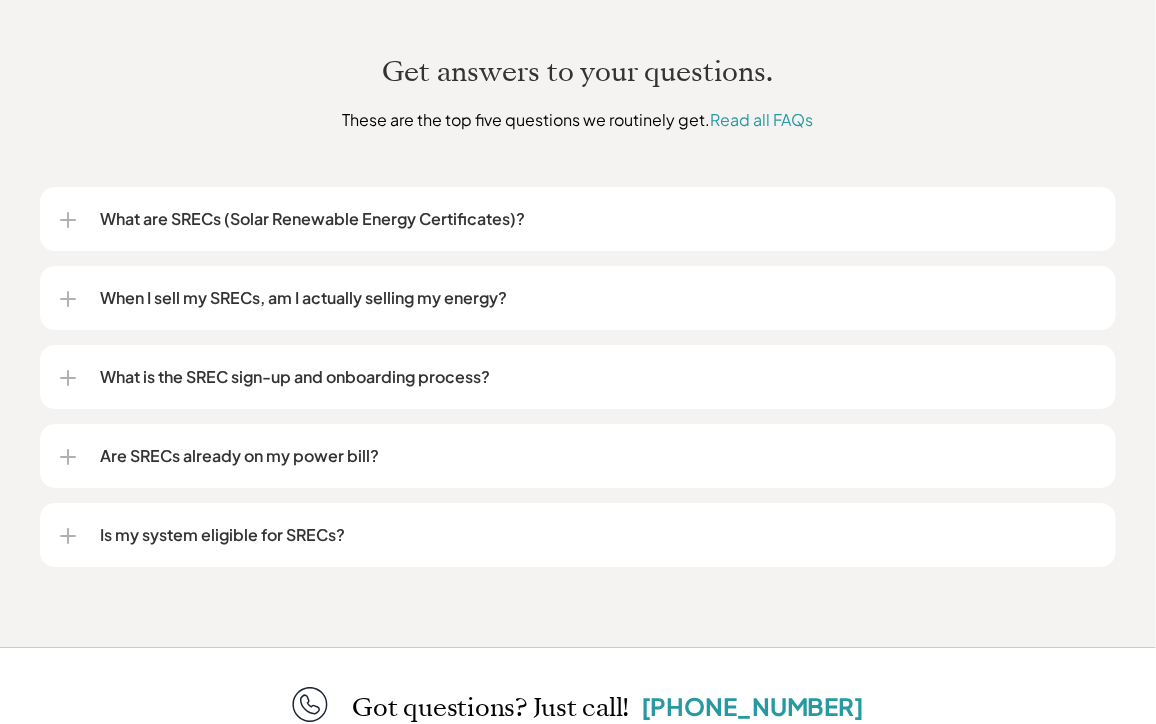 click at bounding box center (68, 299) 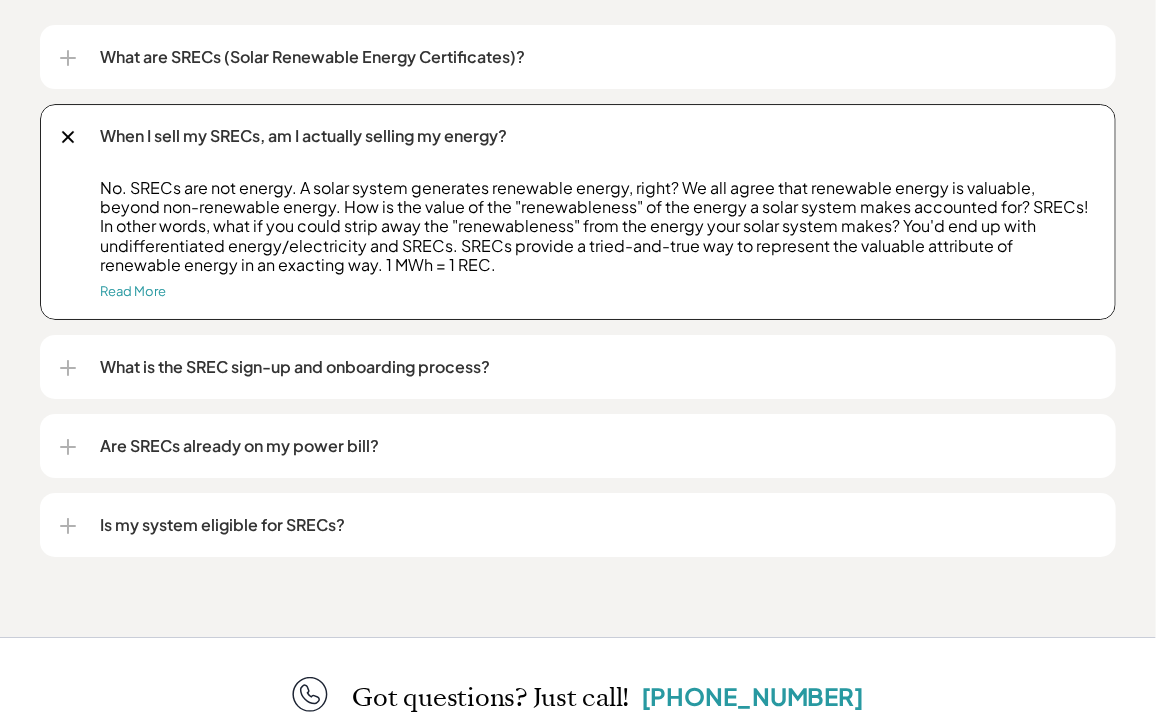 scroll, scrollTop: 2700, scrollLeft: 0, axis: vertical 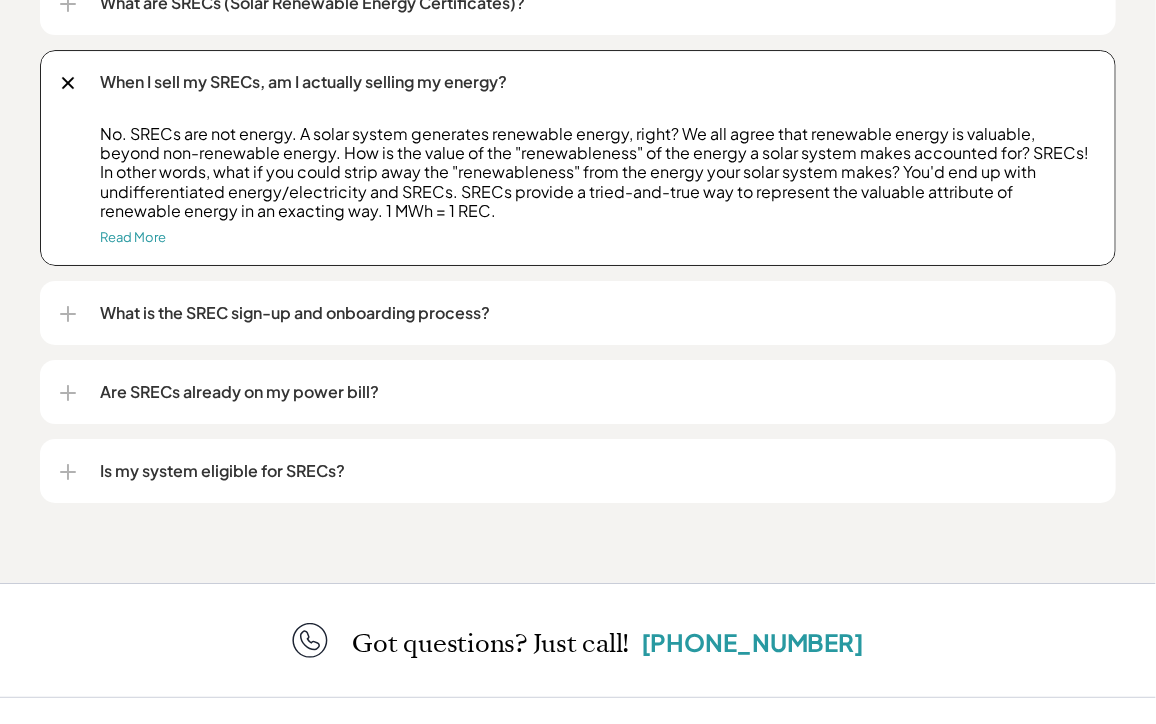 click on "What is the SREC sign-up and onboarding process?" at bounding box center (578, 313) 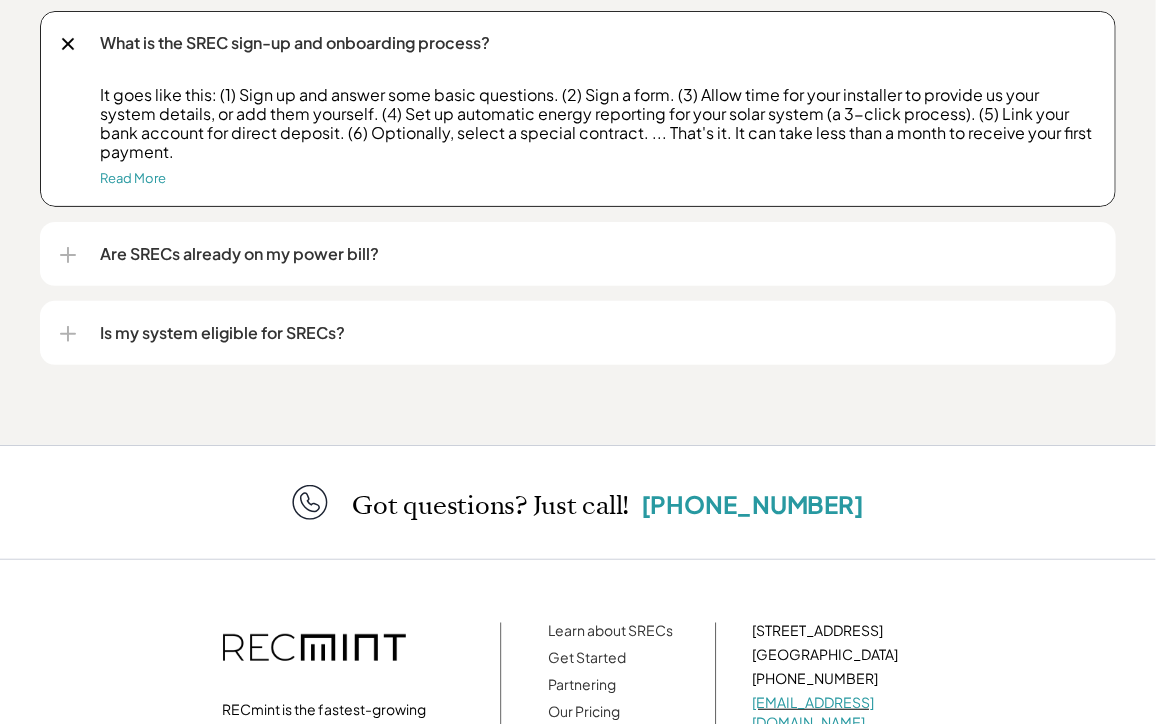 scroll, scrollTop: 2916, scrollLeft: 0, axis: vertical 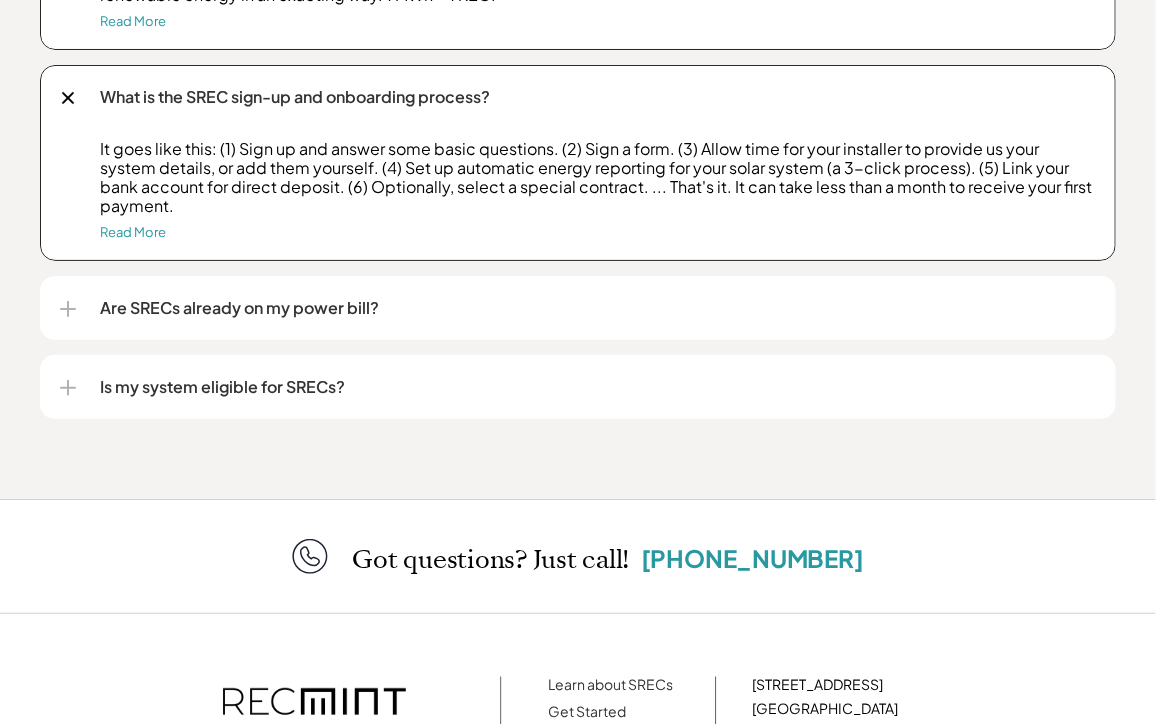 click at bounding box center [68, 309] 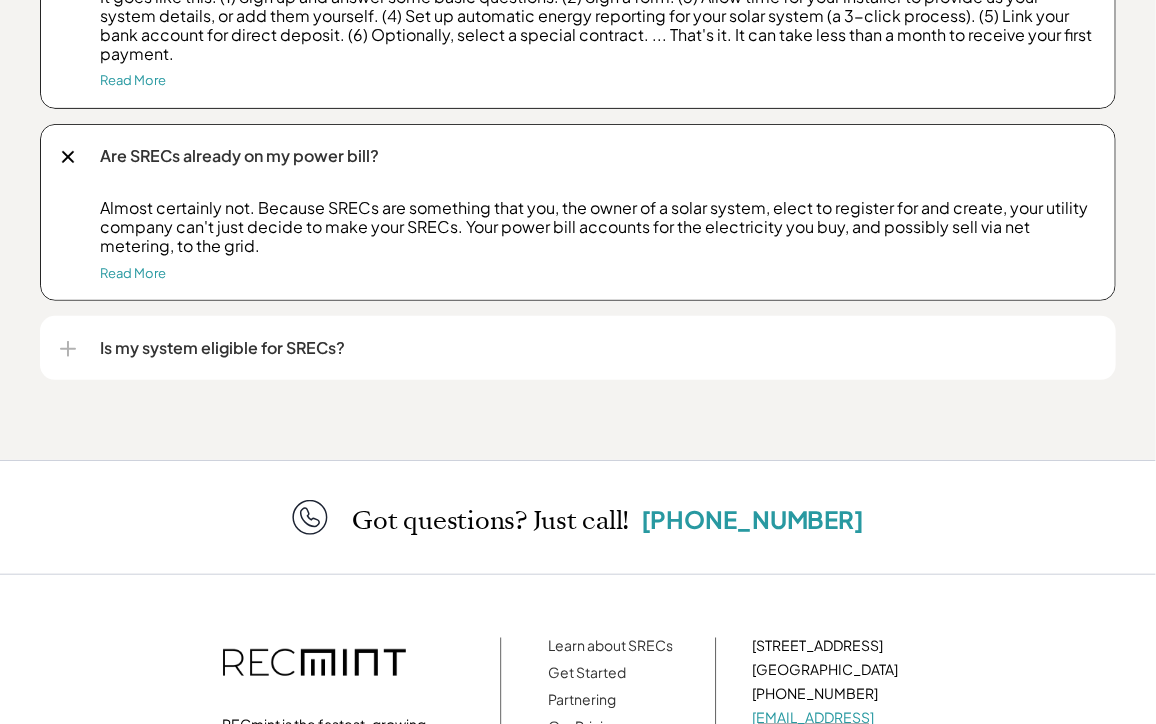 scroll, scrollTop: 3078, scrollLeft: 0, axis: vertical 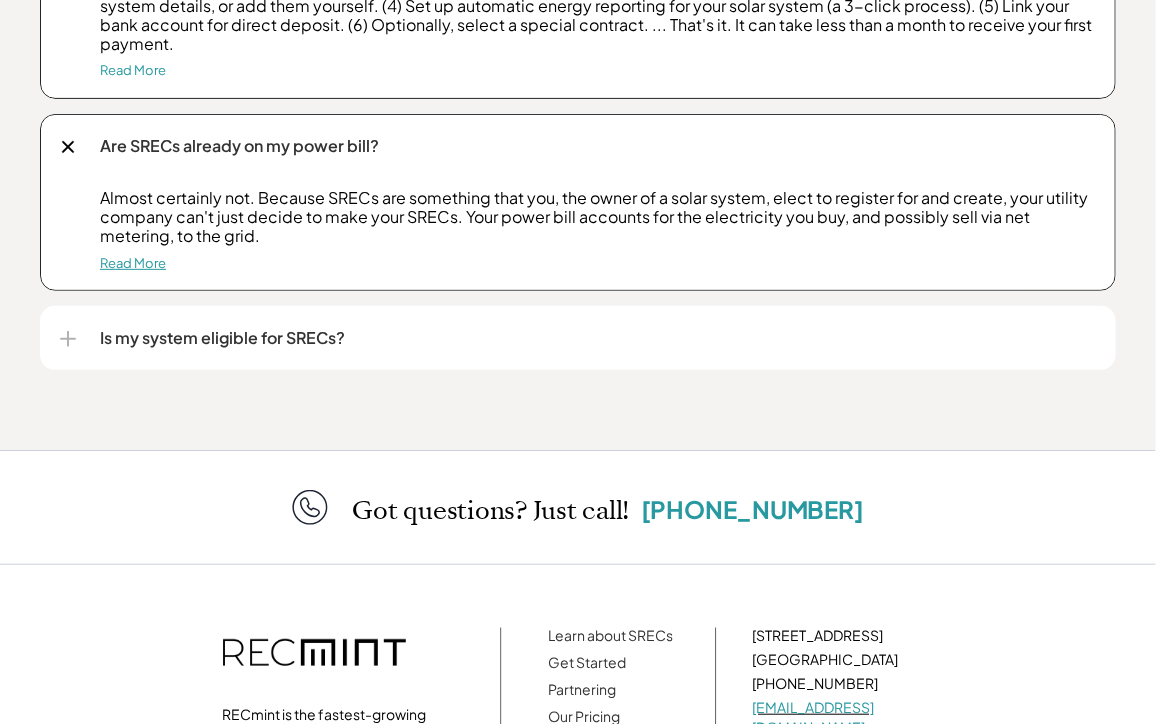 click on "Read More" at bounding box center (133, 263) 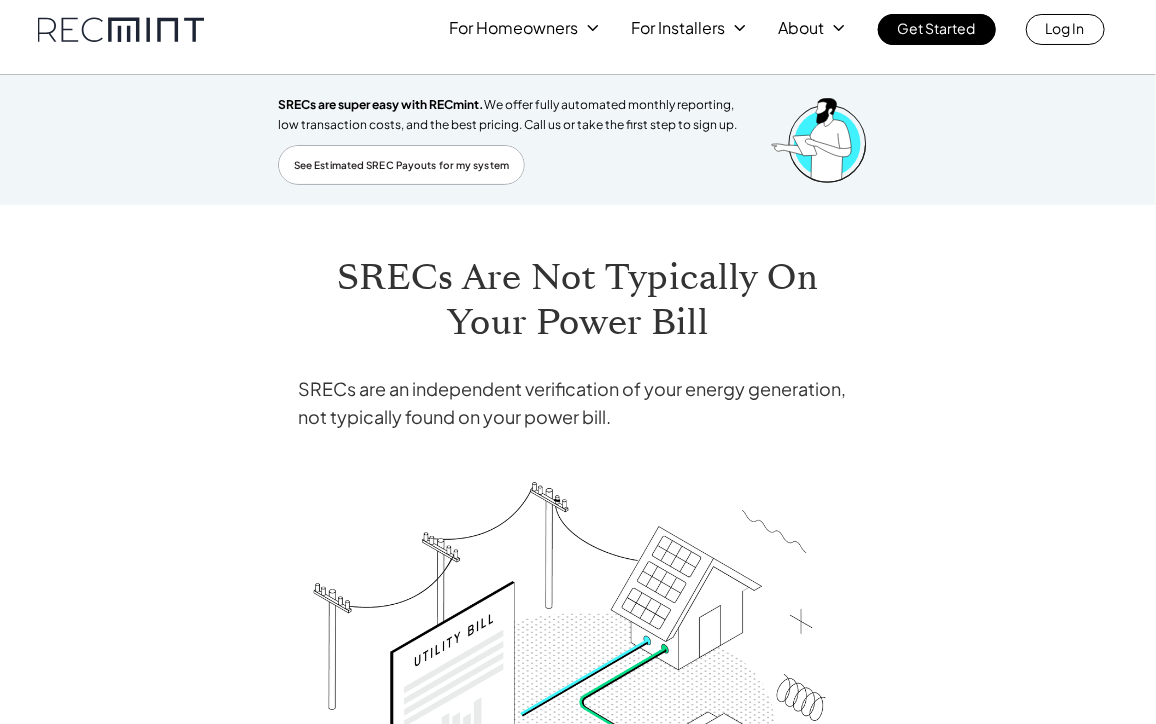 scroll, scrollTop: 0, scrollLeft: 0, axis: both 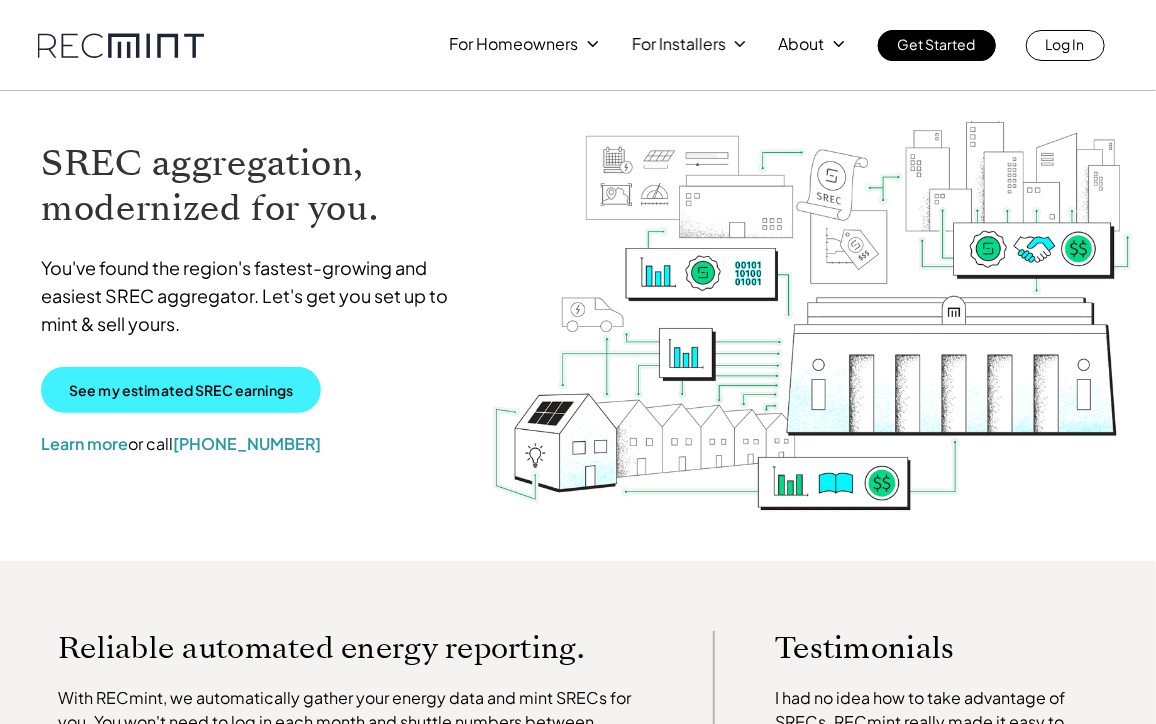 click on "See my estimated SREC earnings" at bounding box center [181, 390] 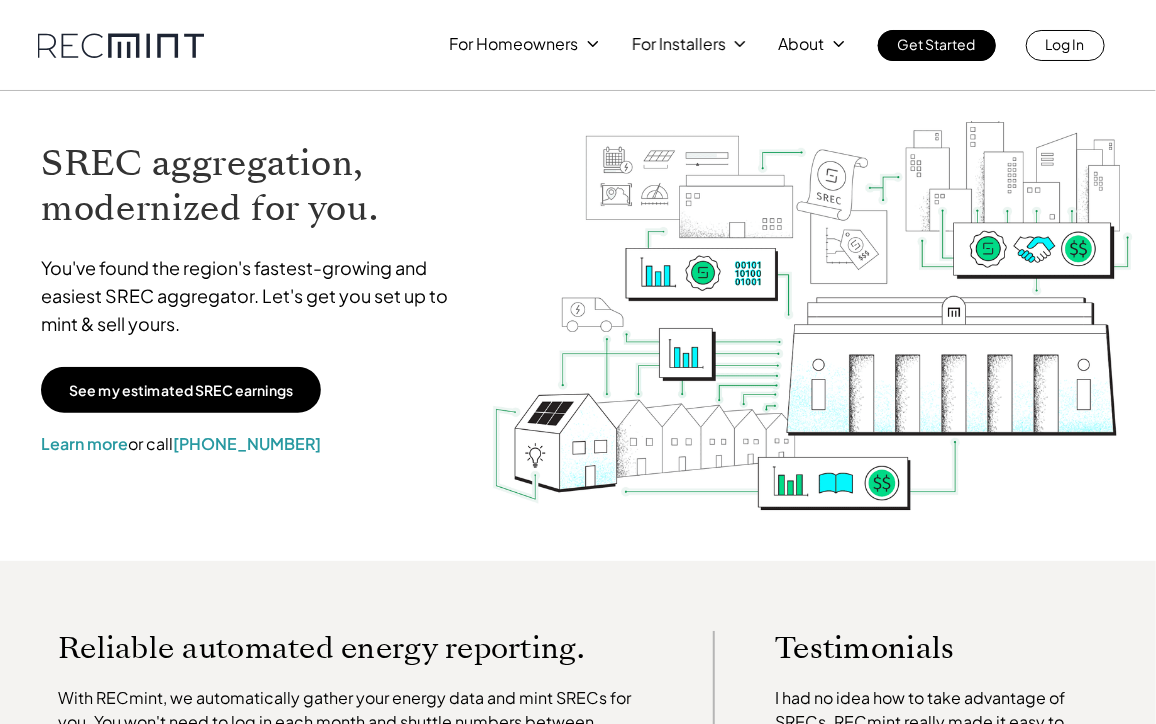 click at bounding box center [813, 320] 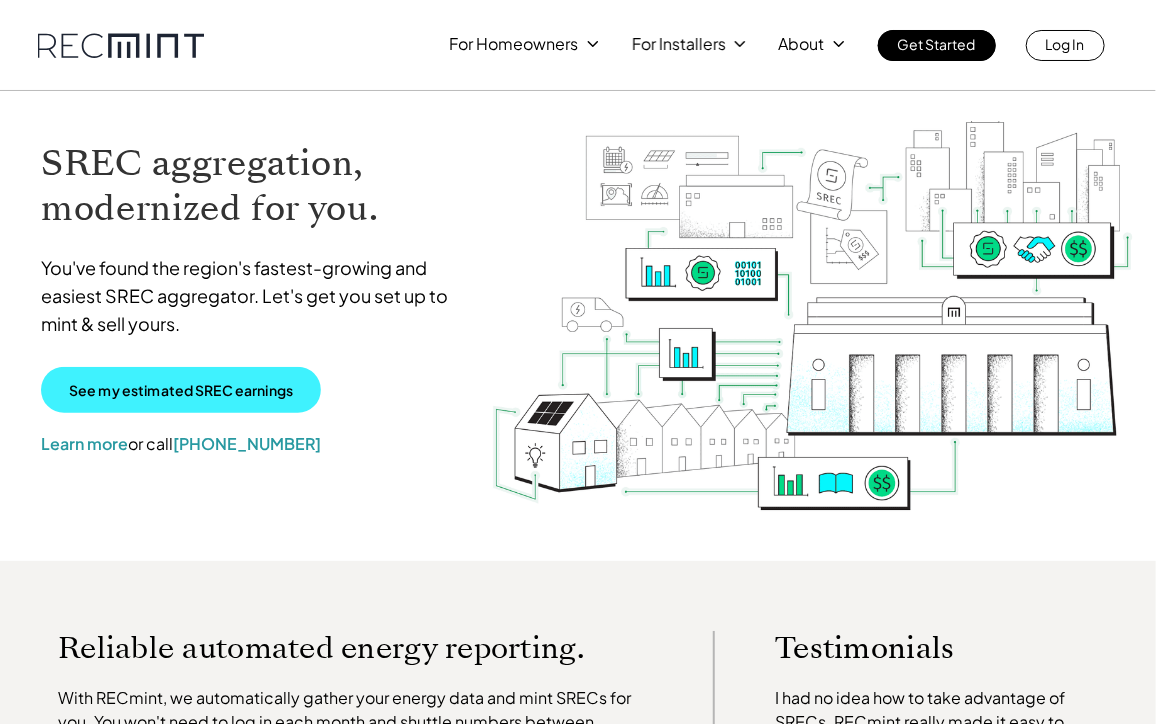 click on "See my estimated SREC earnings" at bounding box center [181, 390] 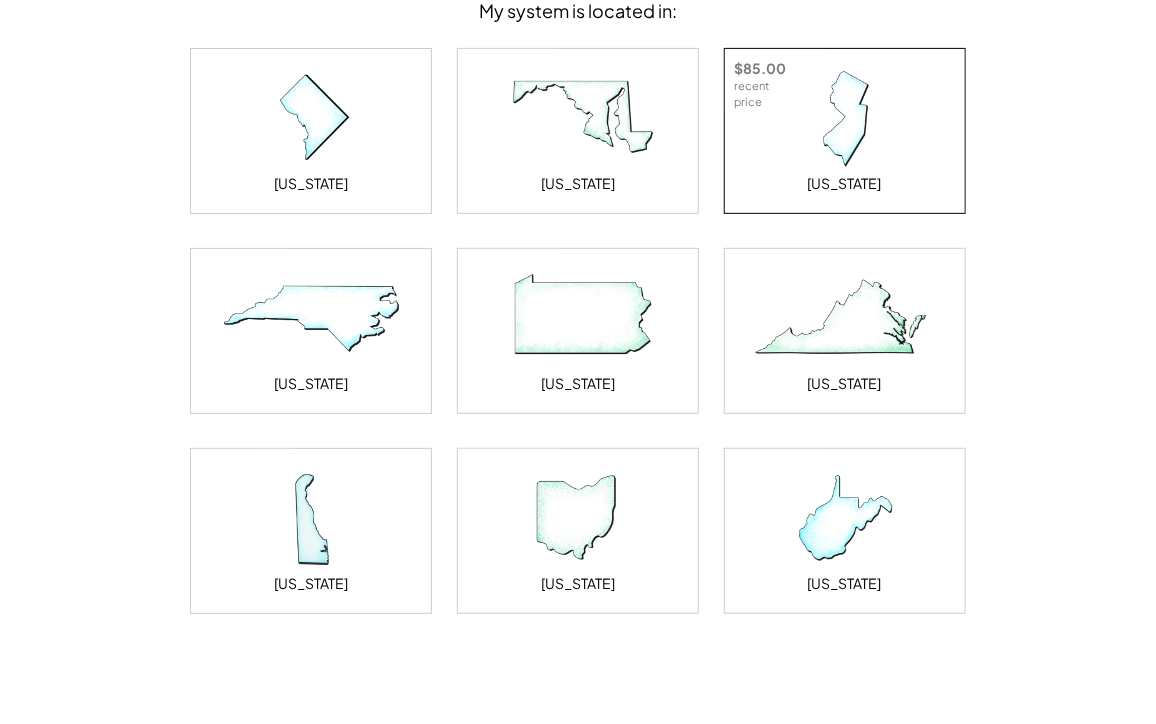 scroll, scrollTop: 270, scrollLeft: 0, axis: vertical 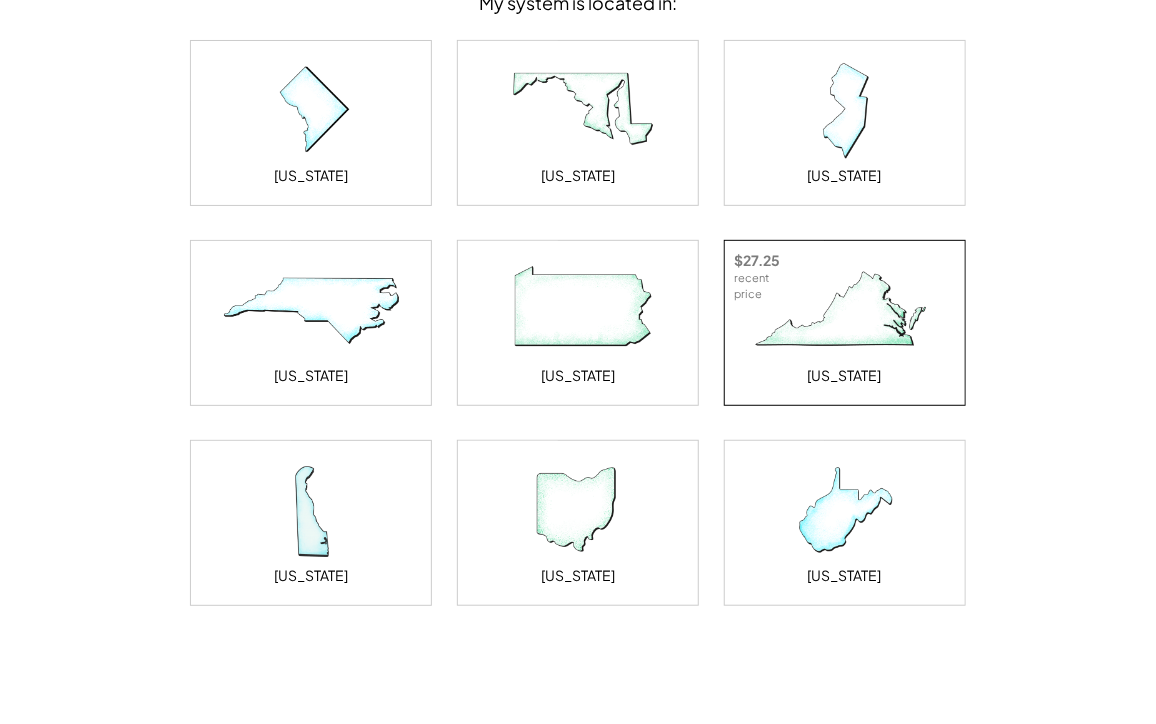 click on "[US_STATE]" at bounding box center (845, 323) 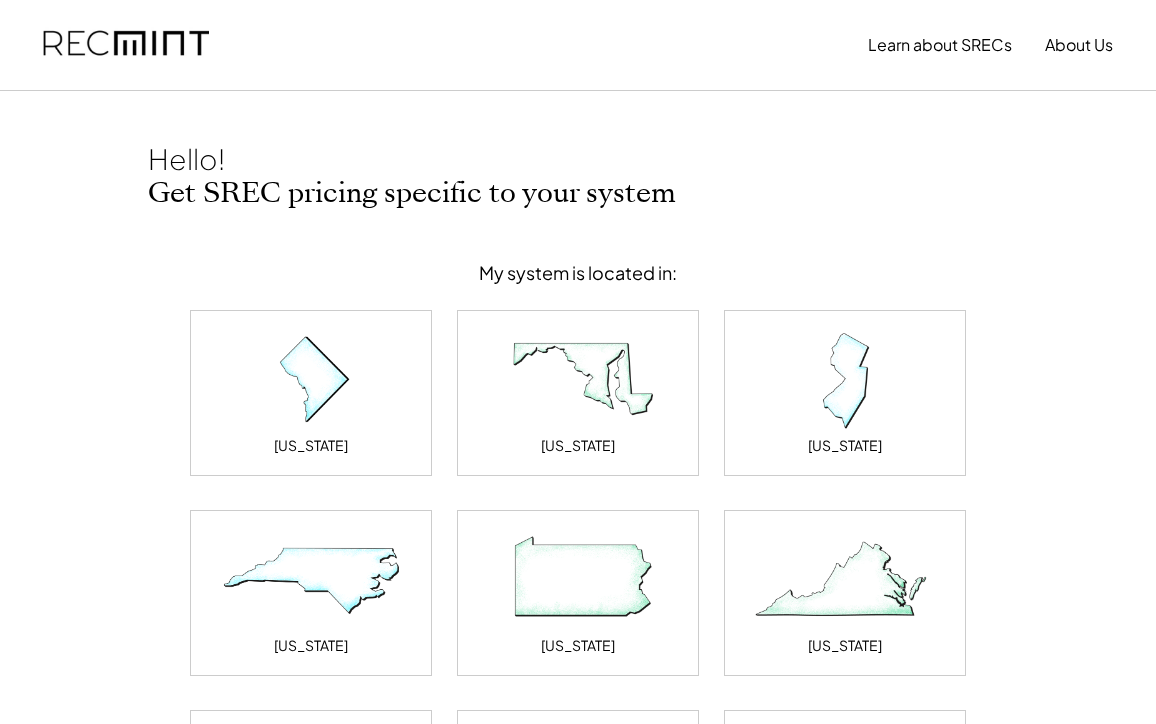 scroll, scrollTop: 0, scrollLeft: 0, axis: both 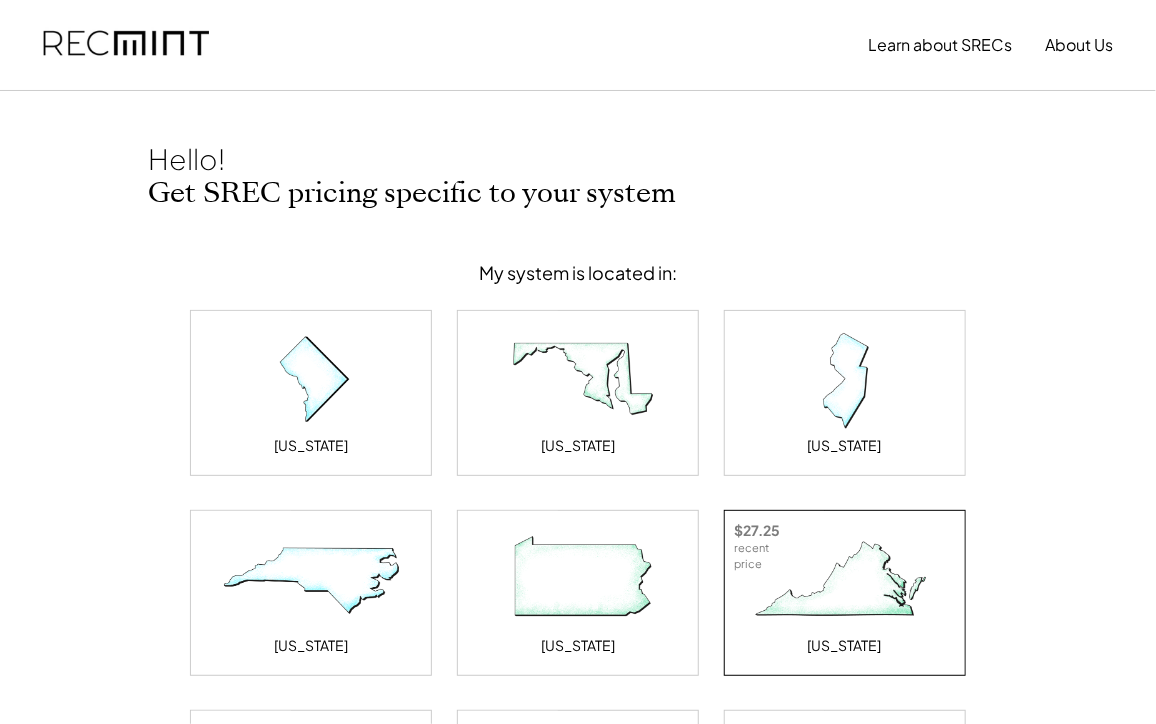 click at bounding box center [845, 581] 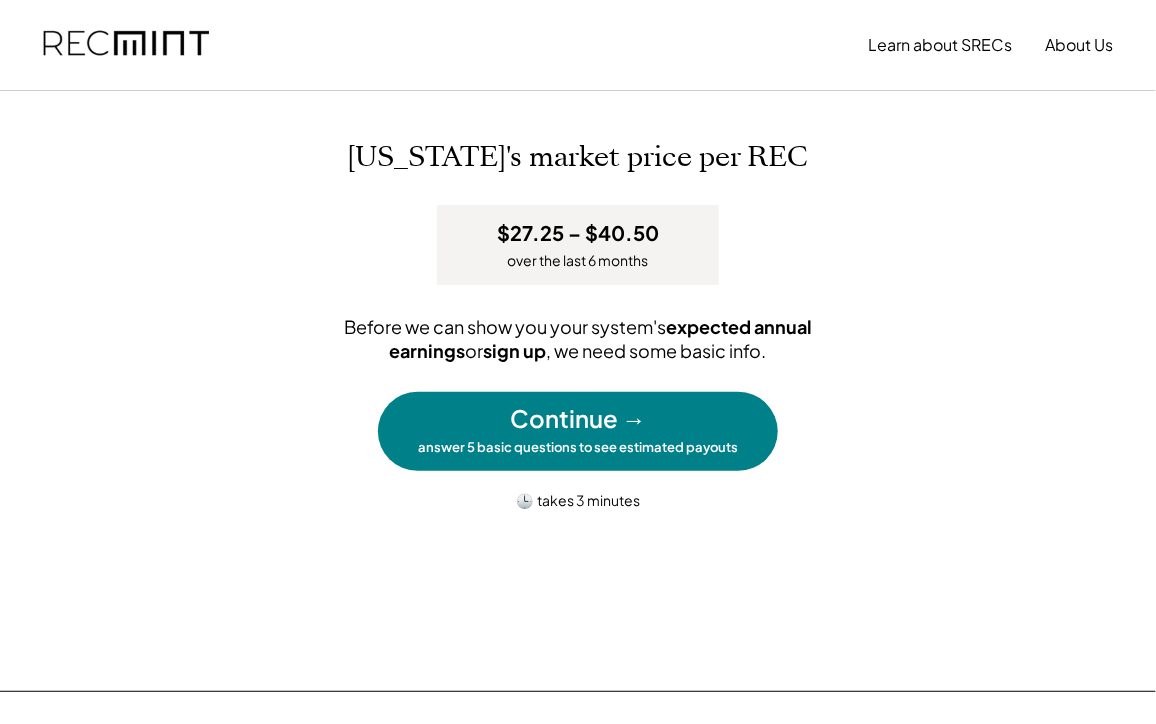 click on "Continue →" at bounding box center [578, 419] 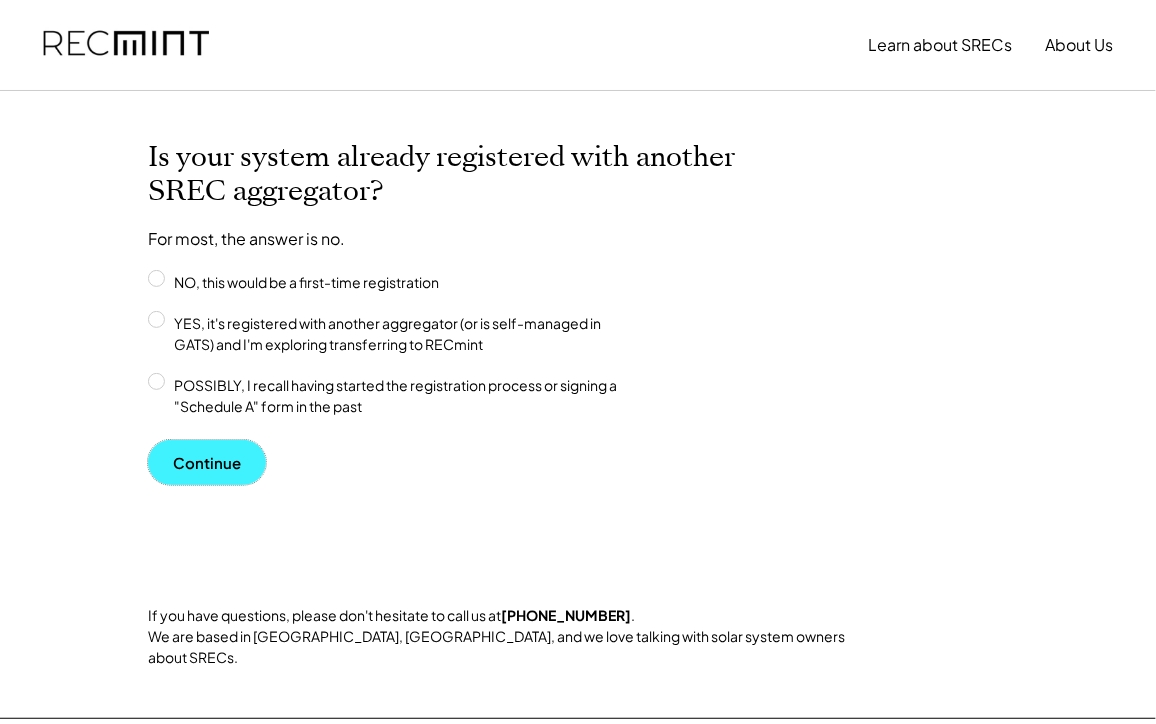 click on "Continue" at bounding box center [207, 462] 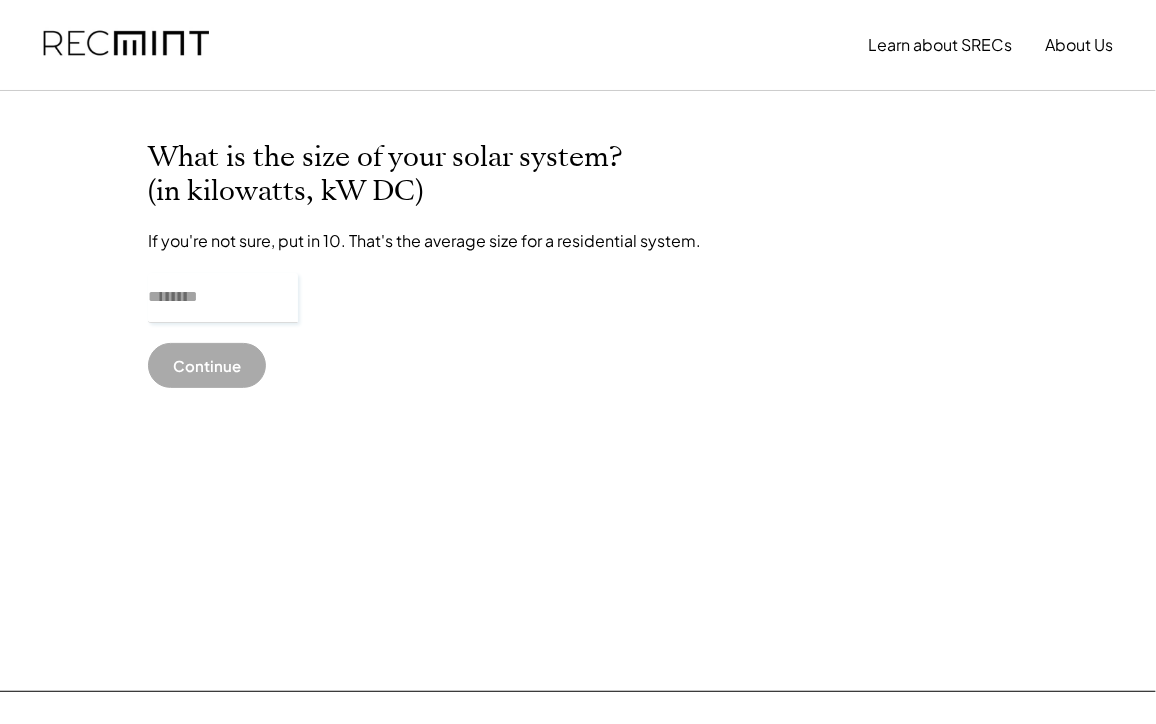 click at bounding box center [223, 298] 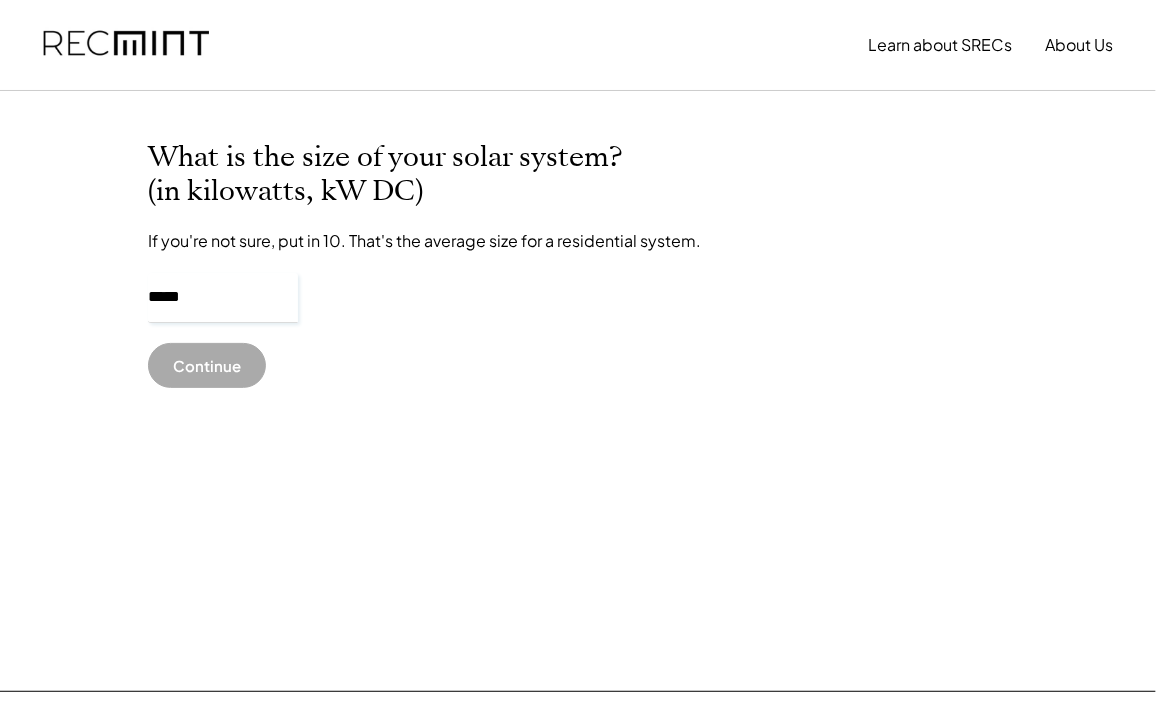 type on "******" 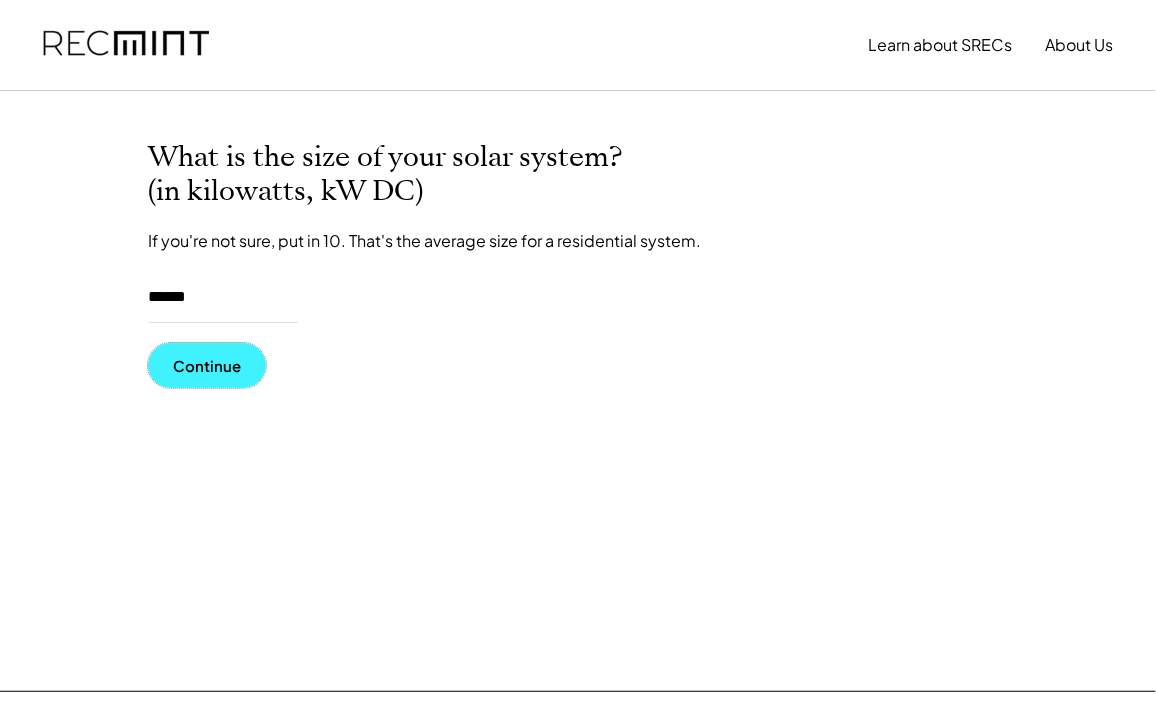 click on "Continue" at bounding box center [207, 365] 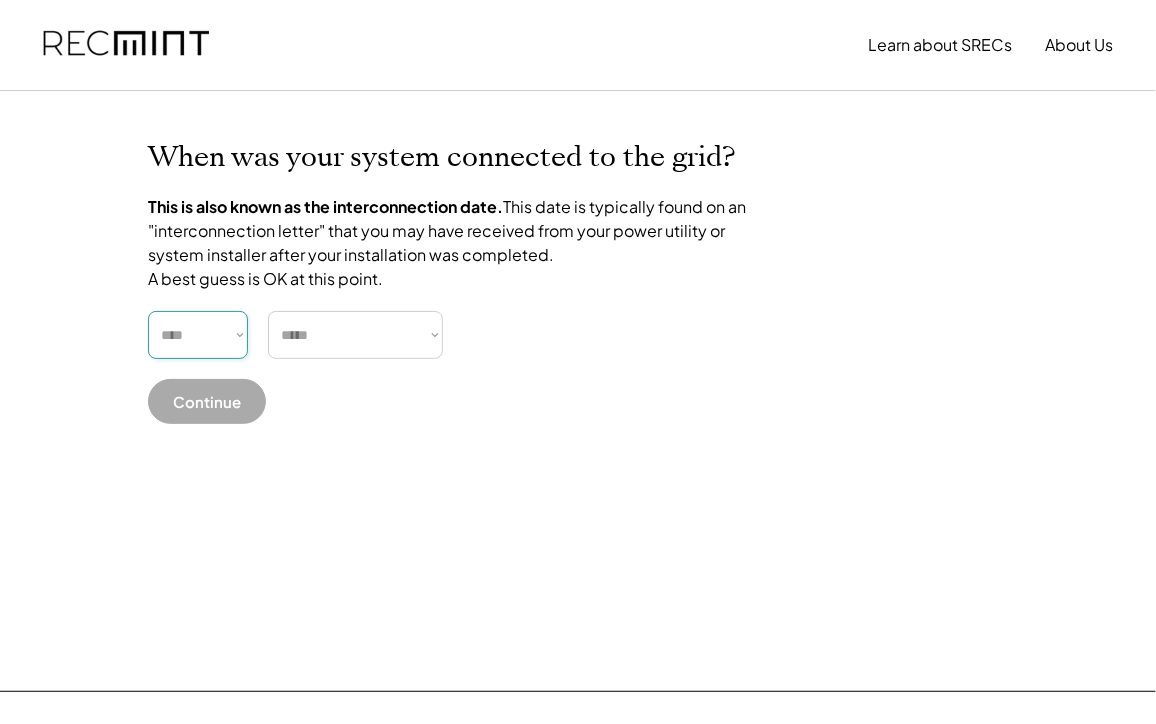 click on "**** **** **** **** **** **** **** **** **** **** **** **** **** **** ****" at bounding box center (198, 335) 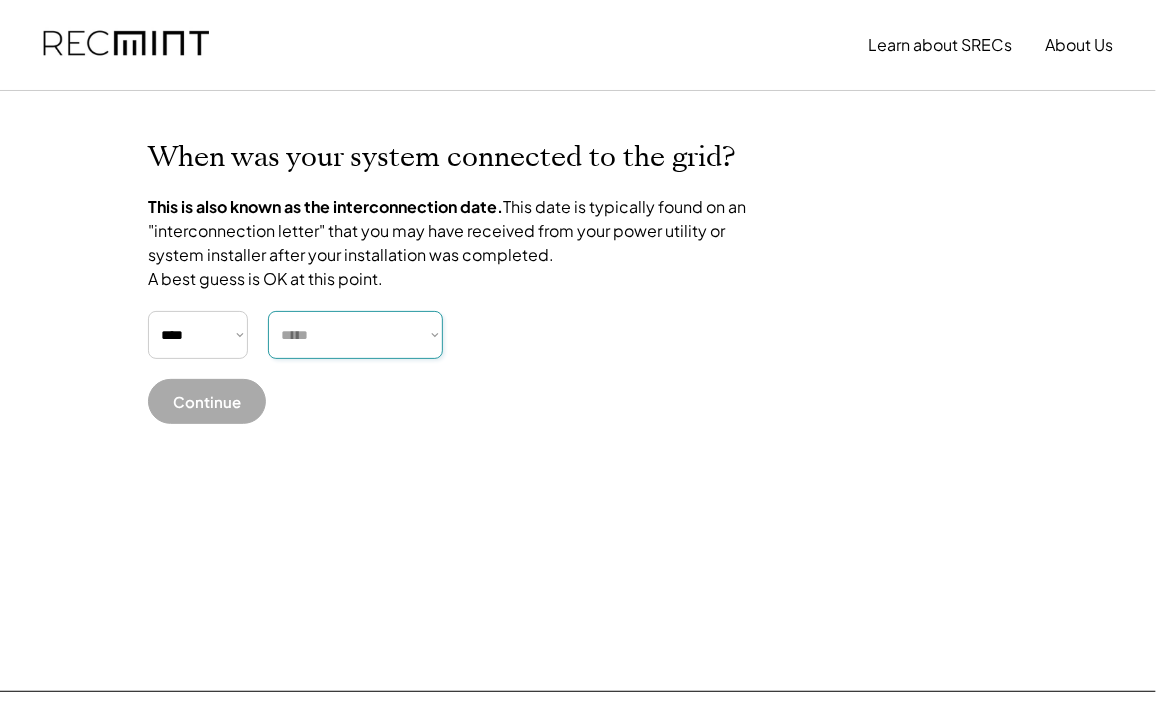 click on "***** ******* ******** ***** ***** *** **** **** ****** ********* ******* ******** ********" at bounding box center [355, 335] 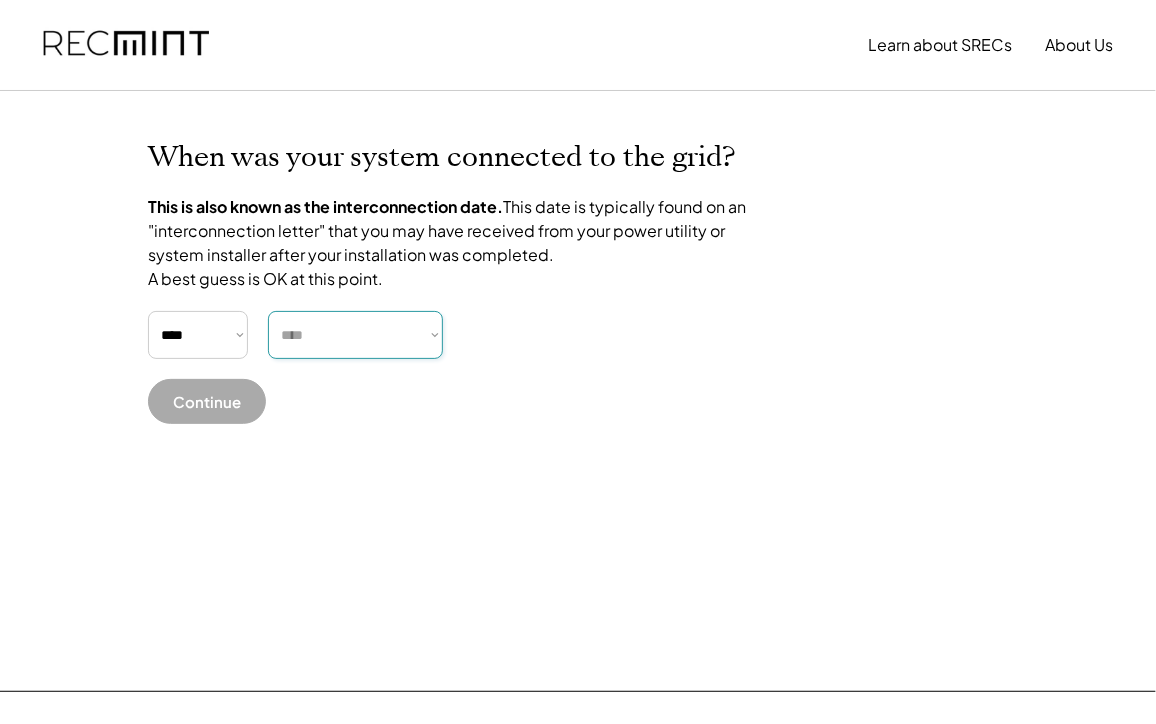 click on "****" at bounding box center (0, 0) 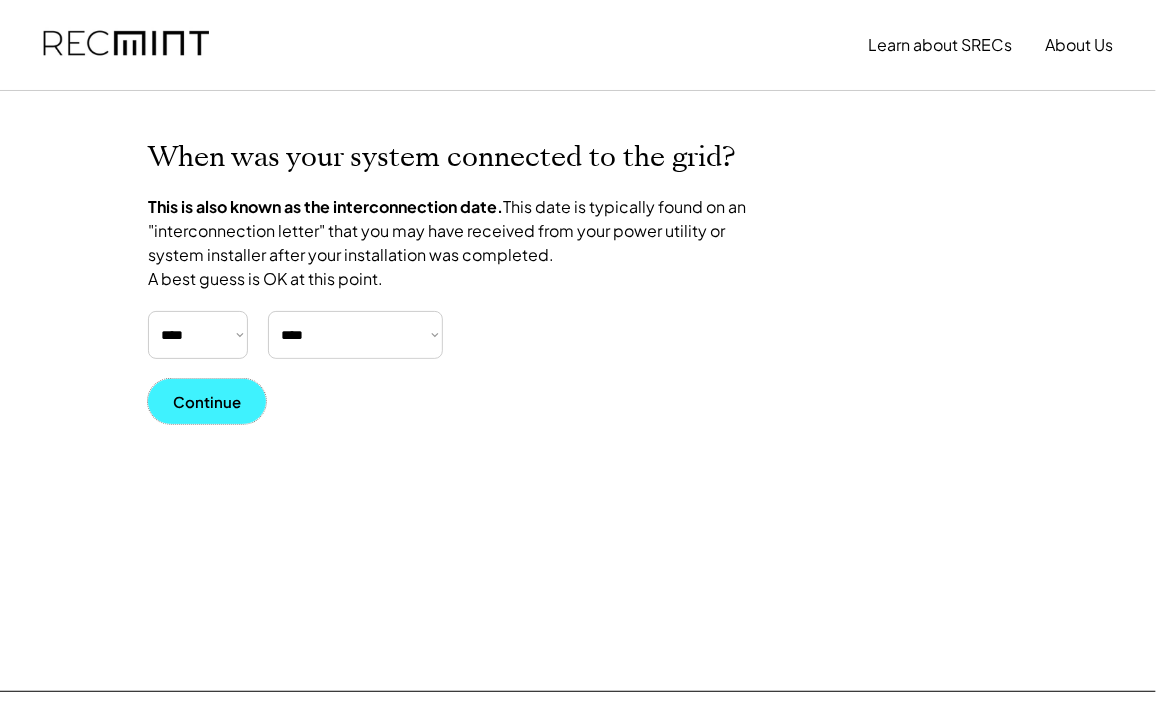 click on "Continue" at bounding box center (207, 401) 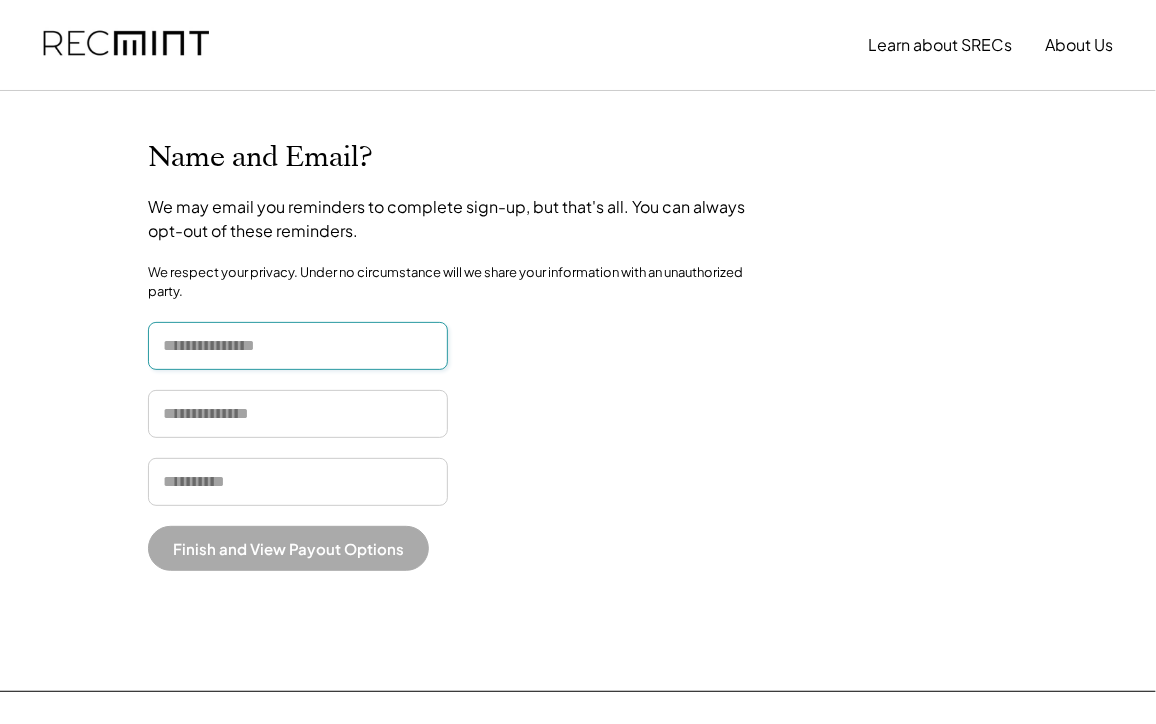 click at bounding box center [298, 346] 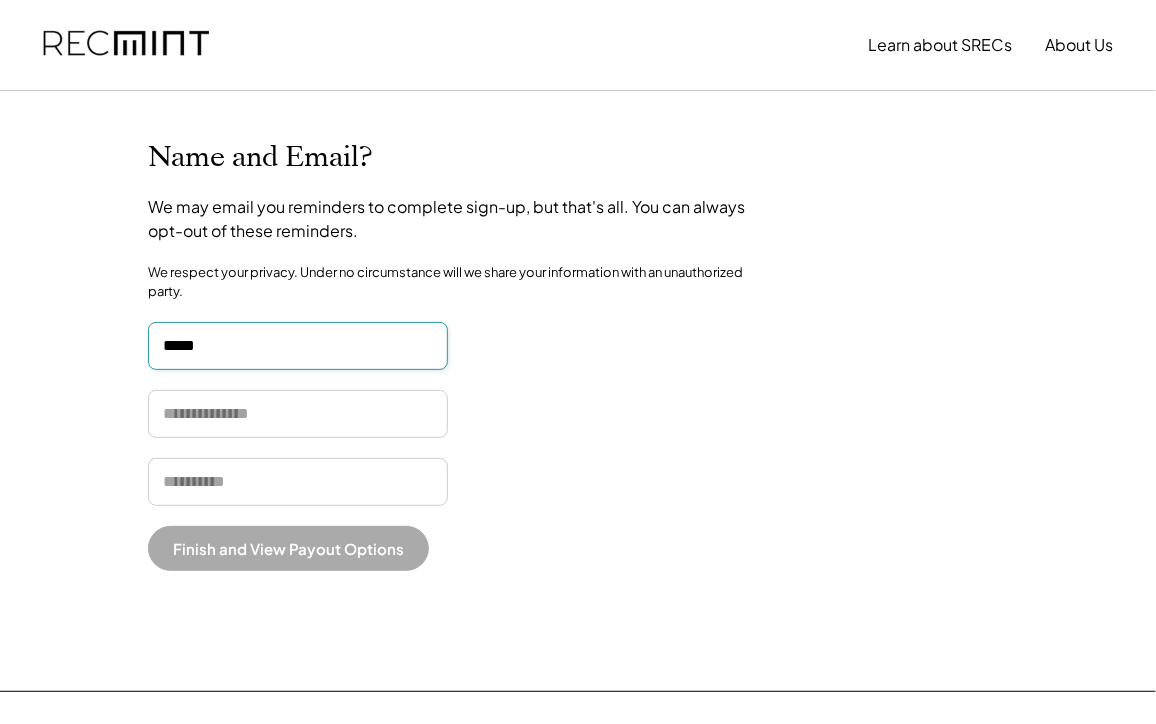 type on "*****" 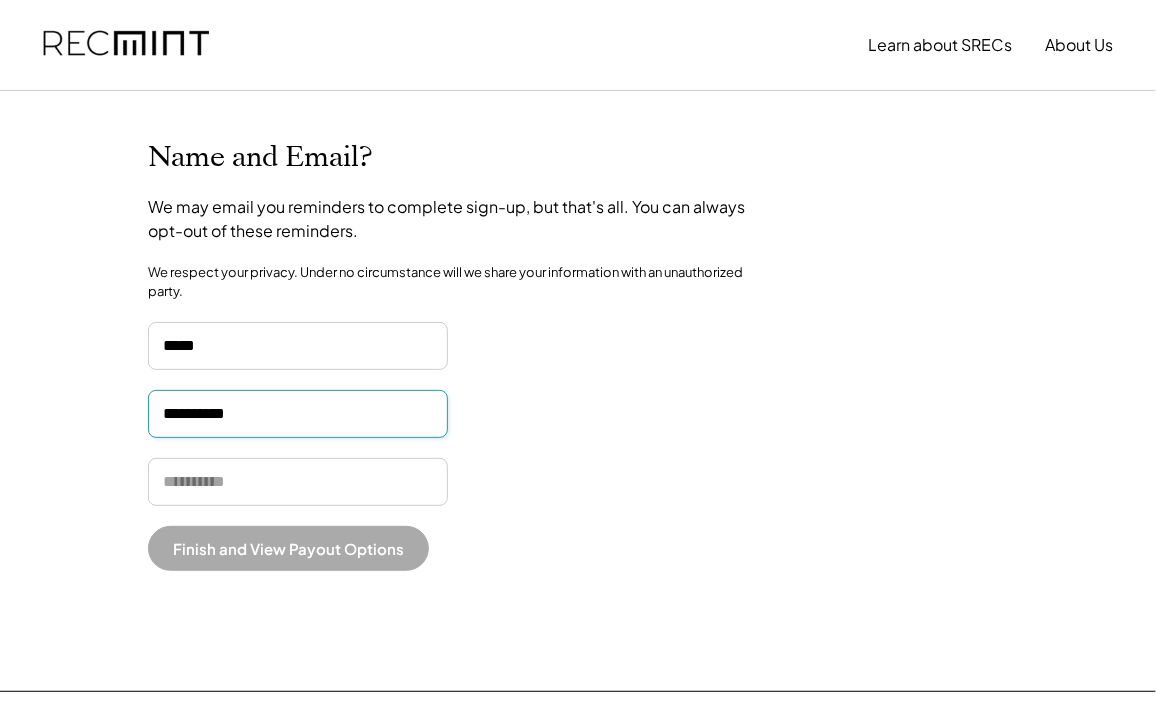 type on "**********" 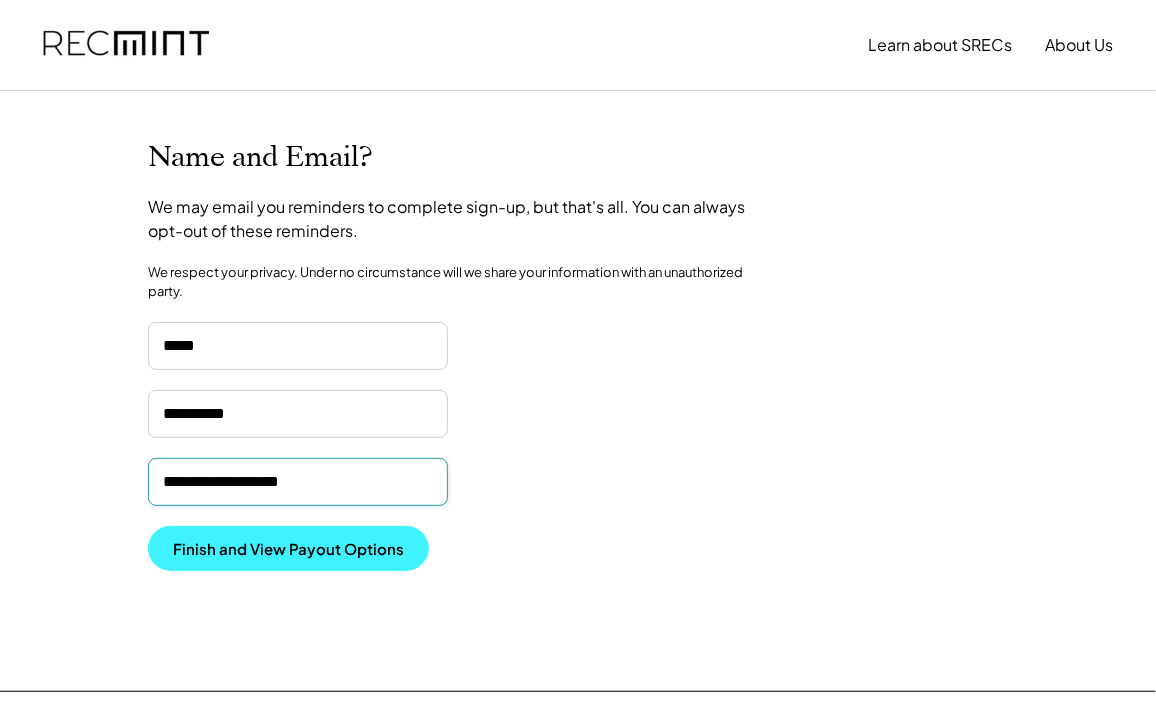 type on "**********" 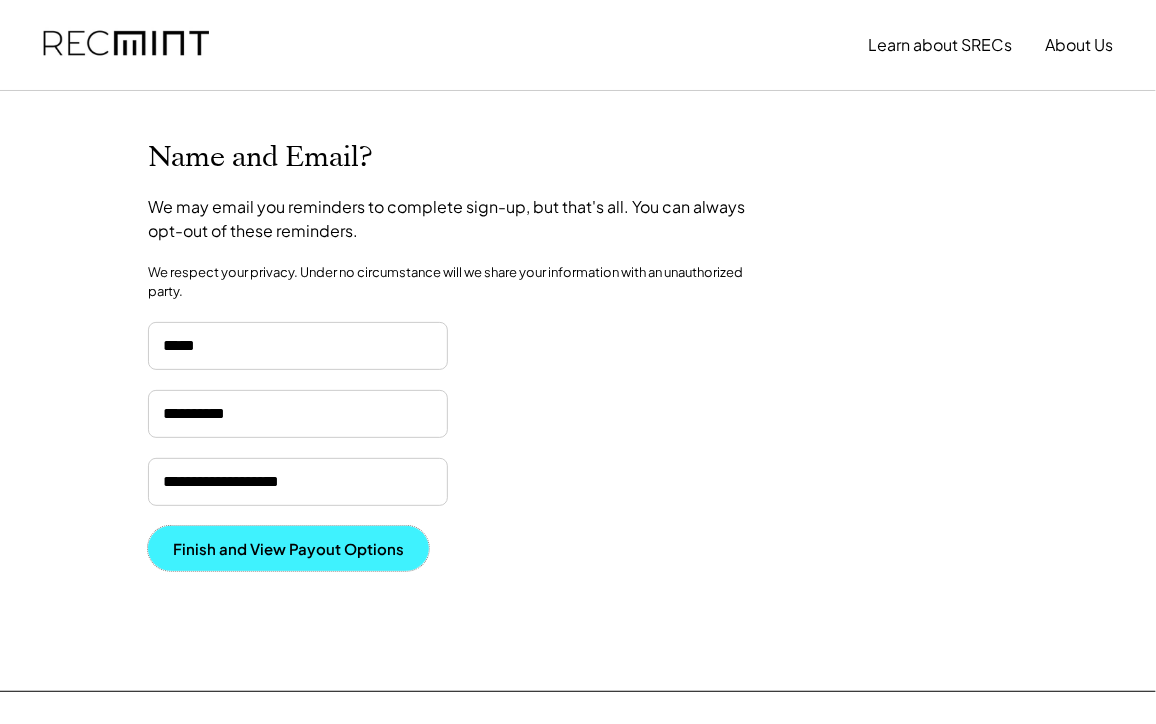 click on "Finish and View Payout Options" at bounding box center [288, 548] 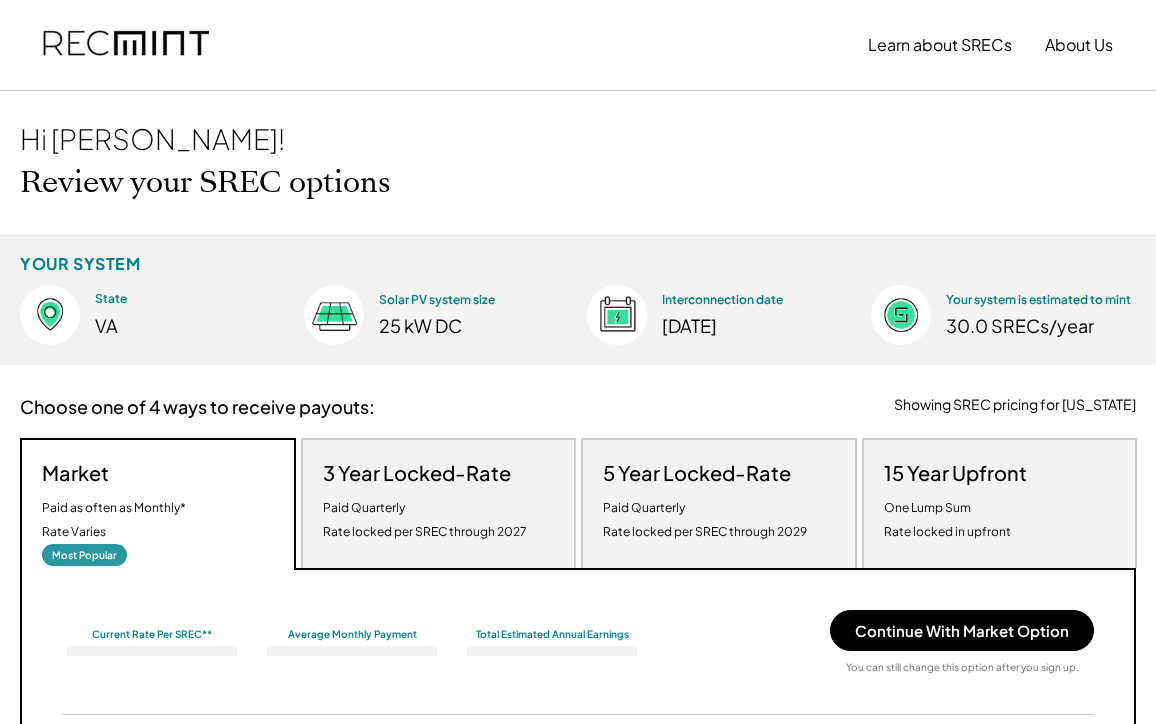 scroll, scrollTop: 0, scrollLeft: 0, axis: both 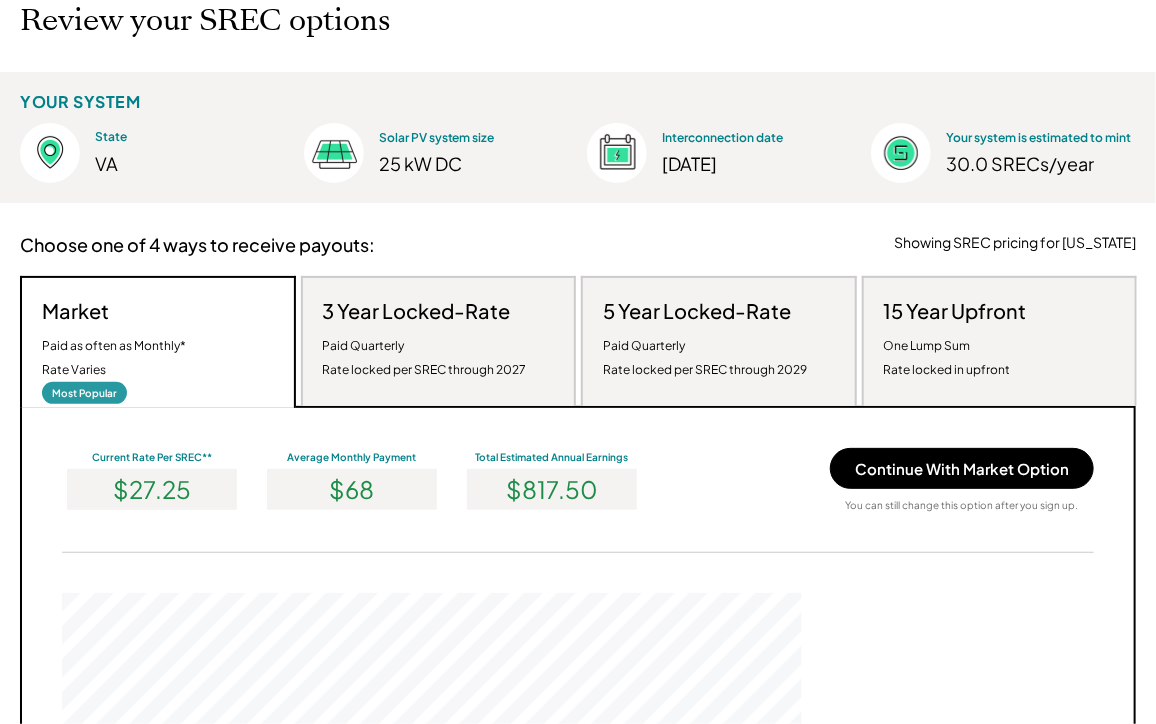 click on "Paid Quarterly
Rate locked per SREC through 2027" at bounding box center (425, 358) 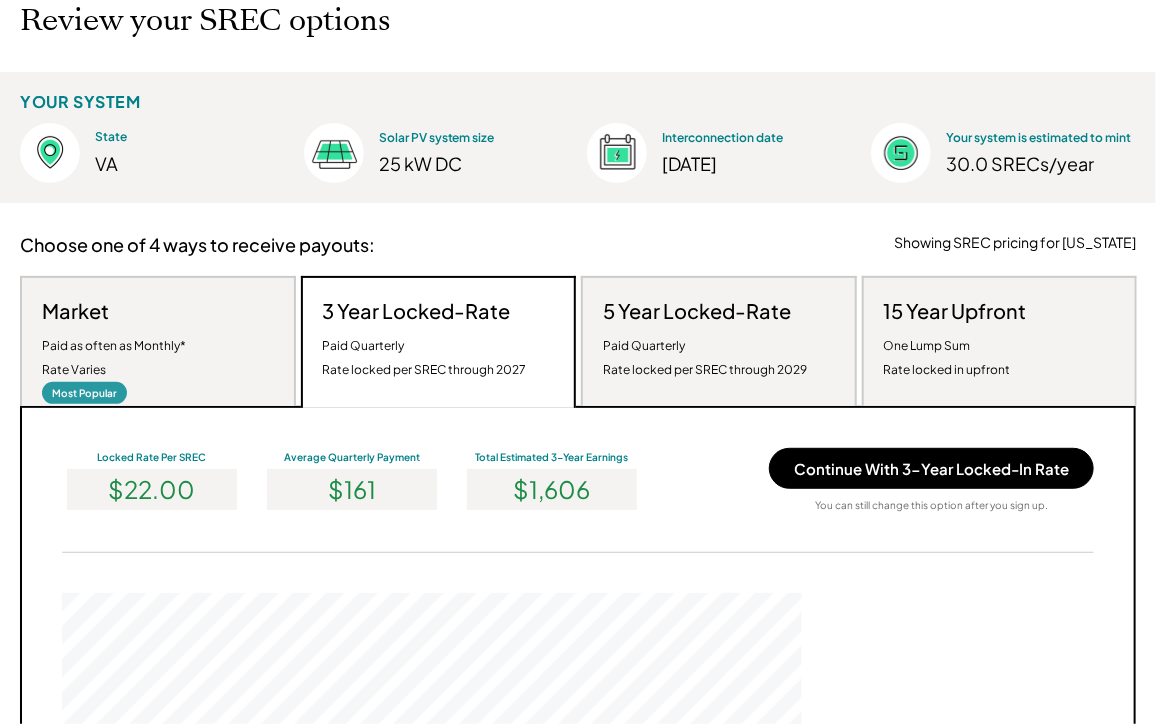 scroll, scrollTop: 999620, scrollLeft: 999260, axis: both 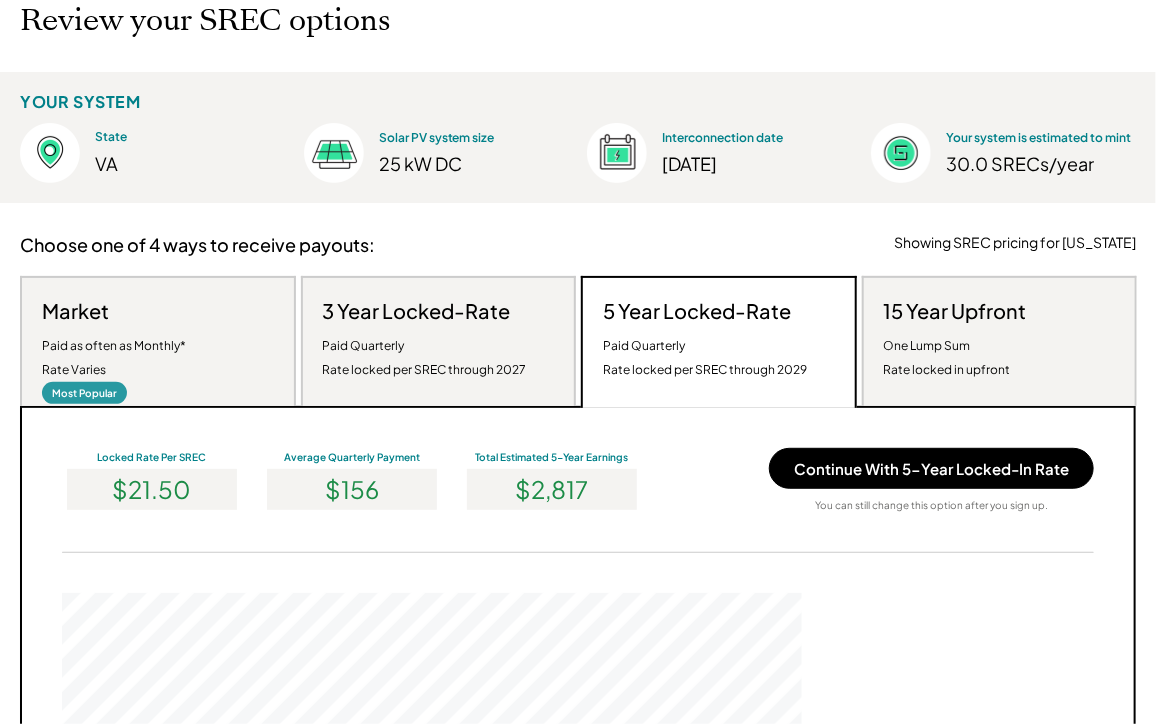 click on "Market Paid as often as Monthly*
Rate Varies Most Popular" at bounding box center (158, 341) 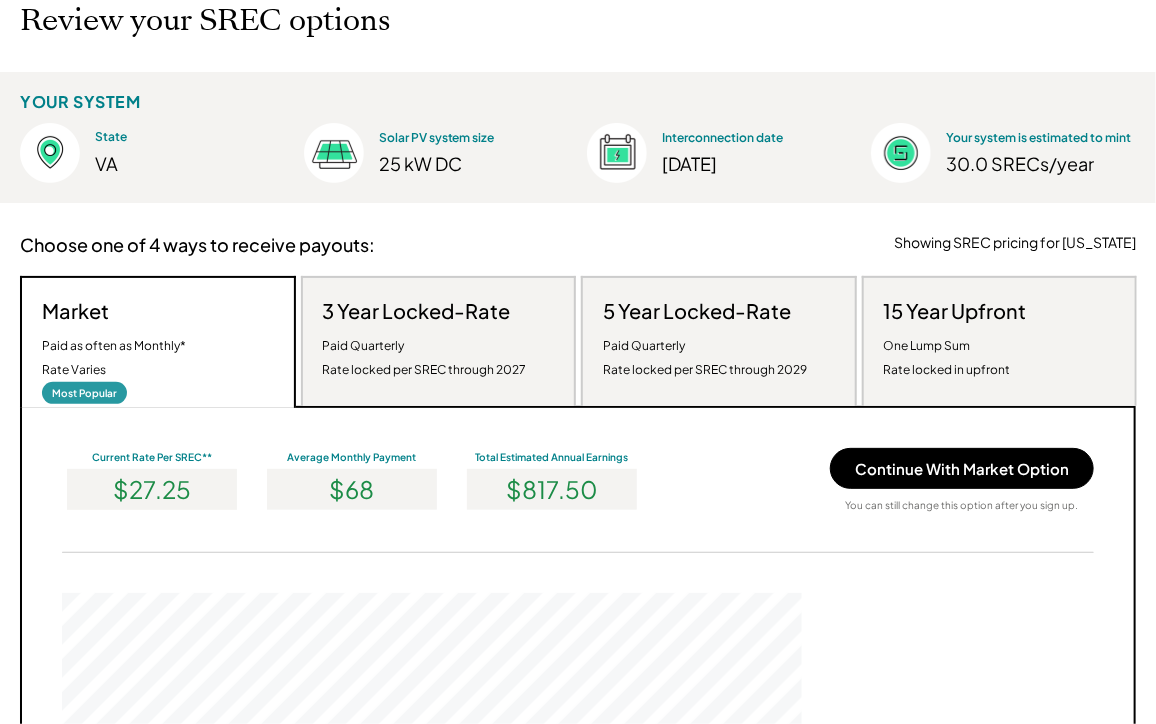scroll, scrollTop: 999620, scrollLeft: 999260, axis: both 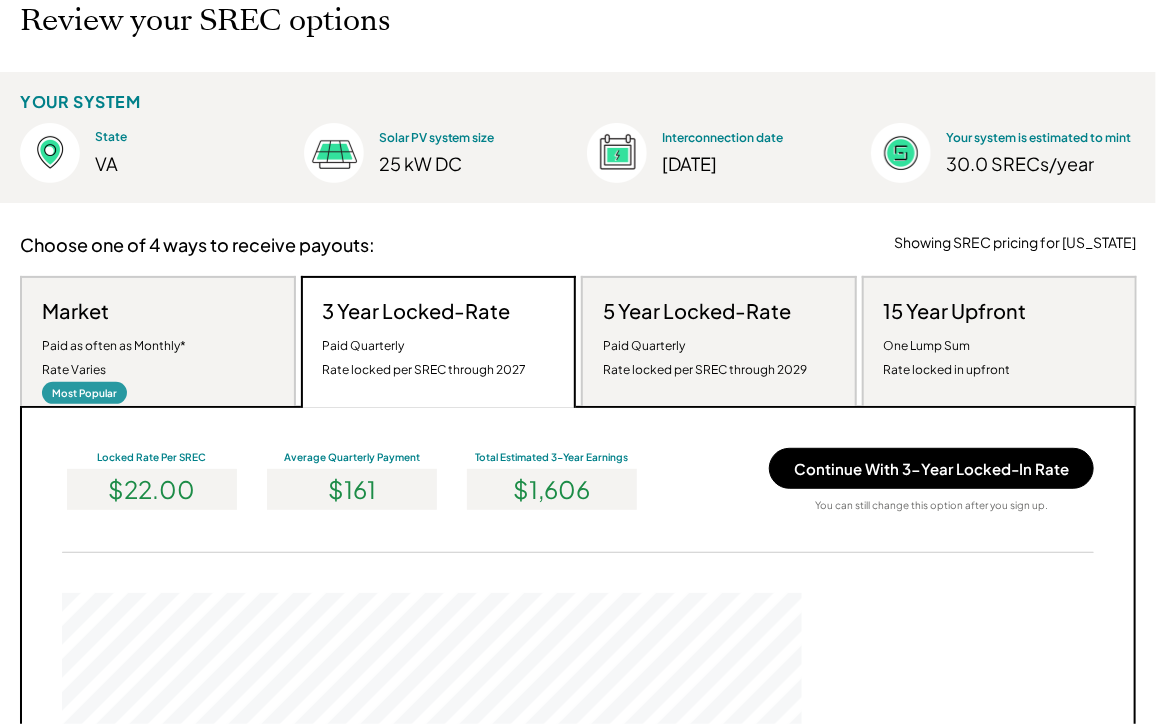click on "Market Paid as often as Monthly*
Rate Varies" at bounding box center [114, 340] 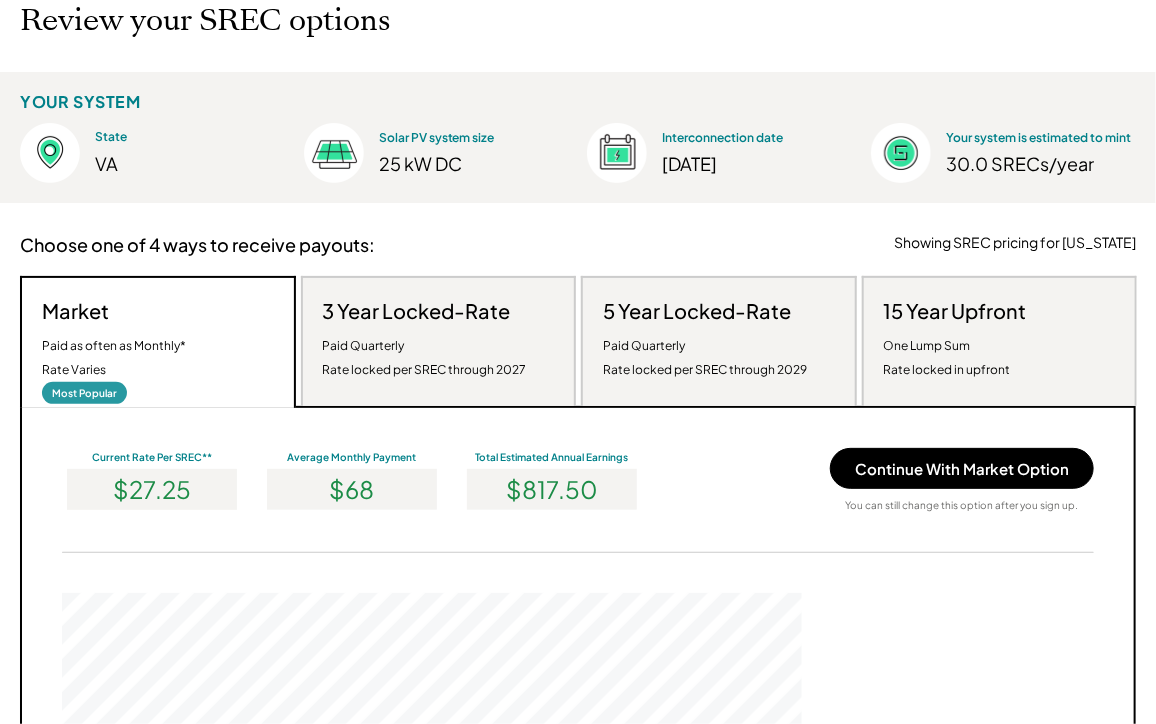 scroll, scrollTop: 999620, scrollLeft: 999260, axis: both 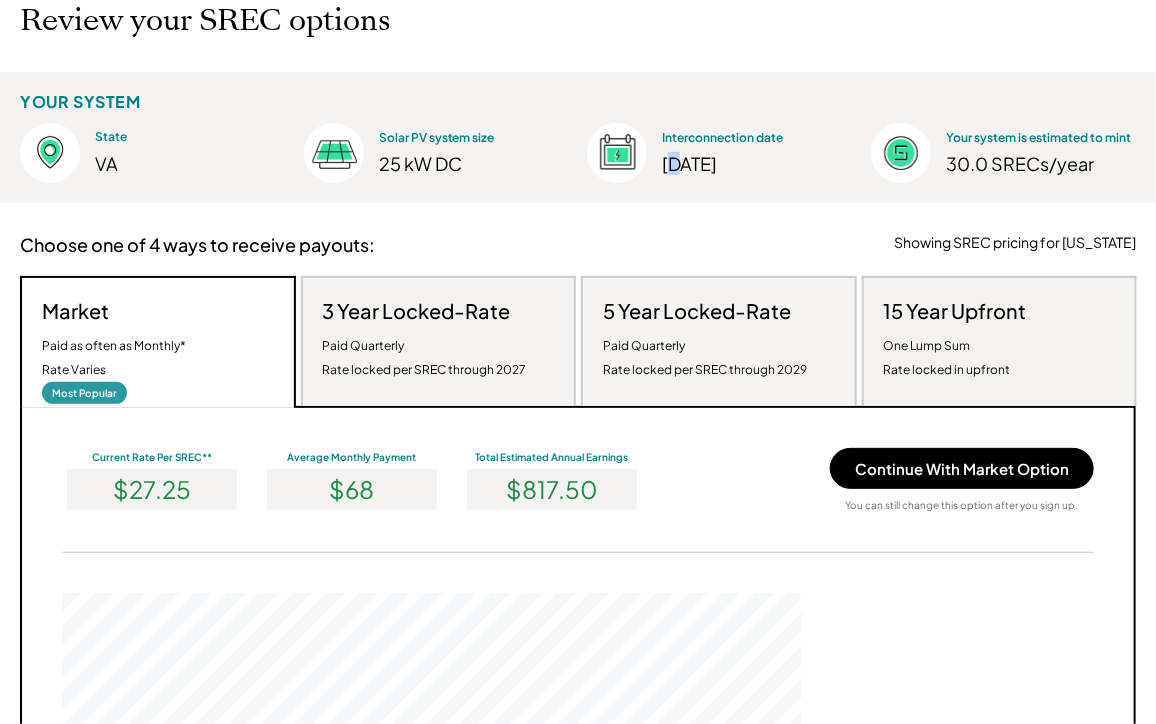 click on "7/01/25" at bounding box center [749, 163] 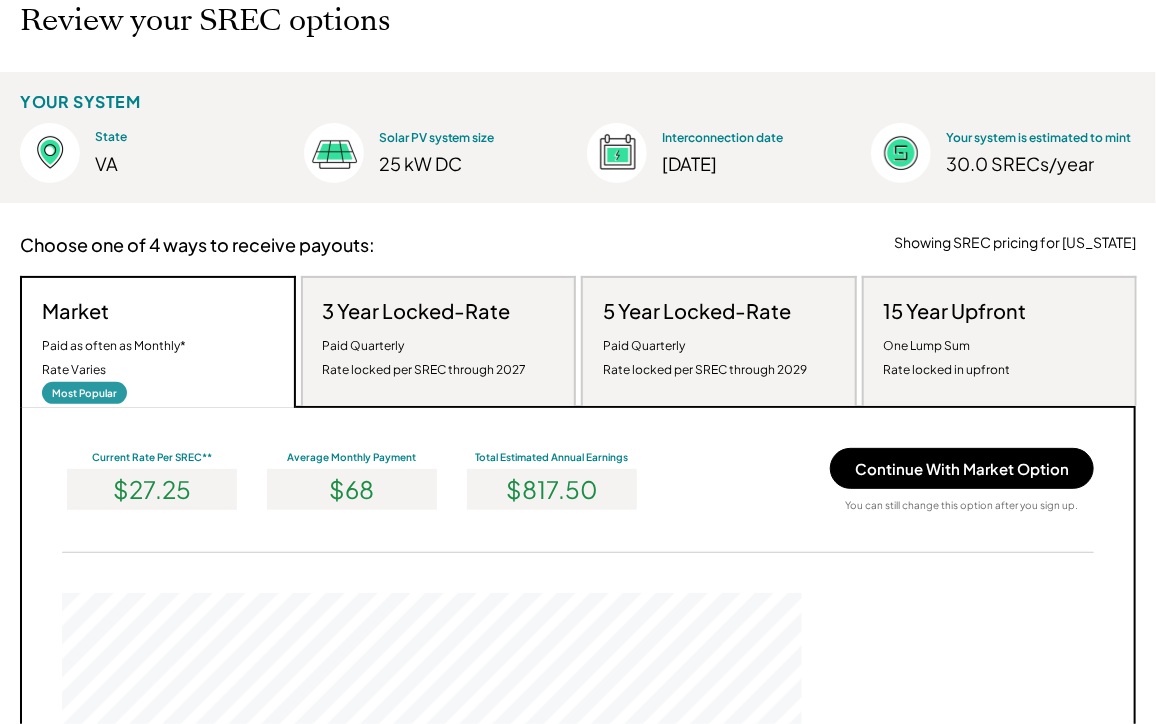click on "Paid Quarterly
Rate locked per SREC through 2029" at bounding box center (705, 358) 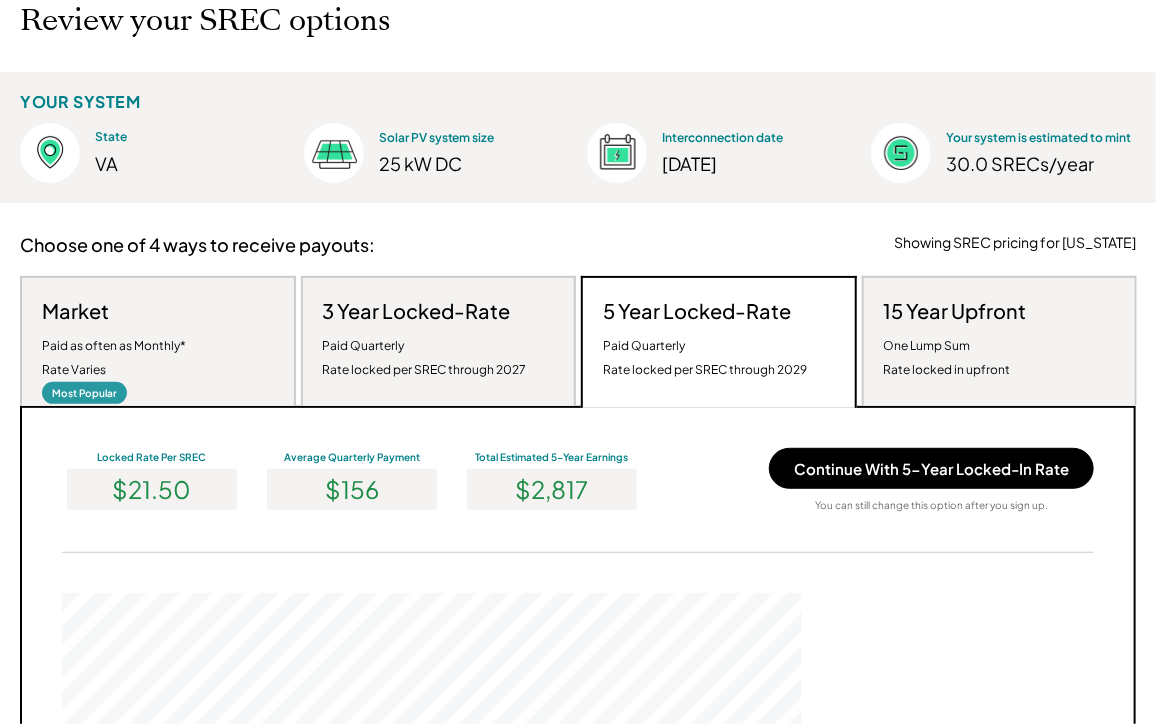 scroll, scrollTop: 999620, scrollLeft: 999260, axis: both 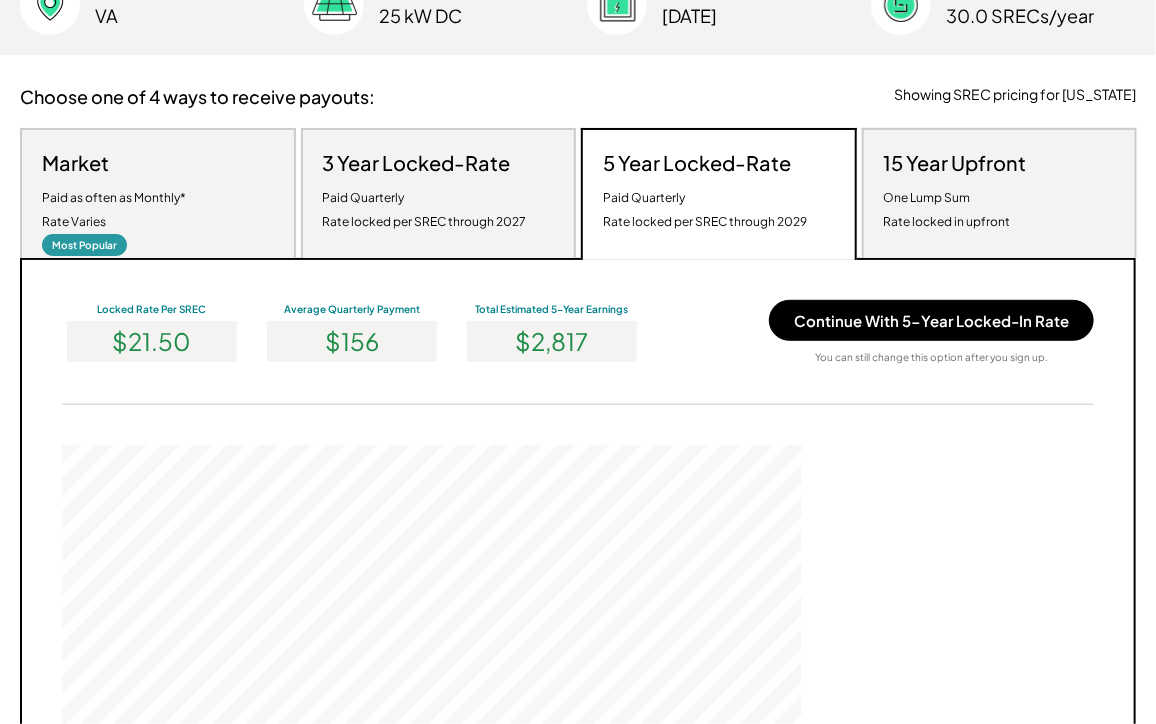 click on "One Lump Sum
Rate locked in upfront" at bounding box center [947, 210] 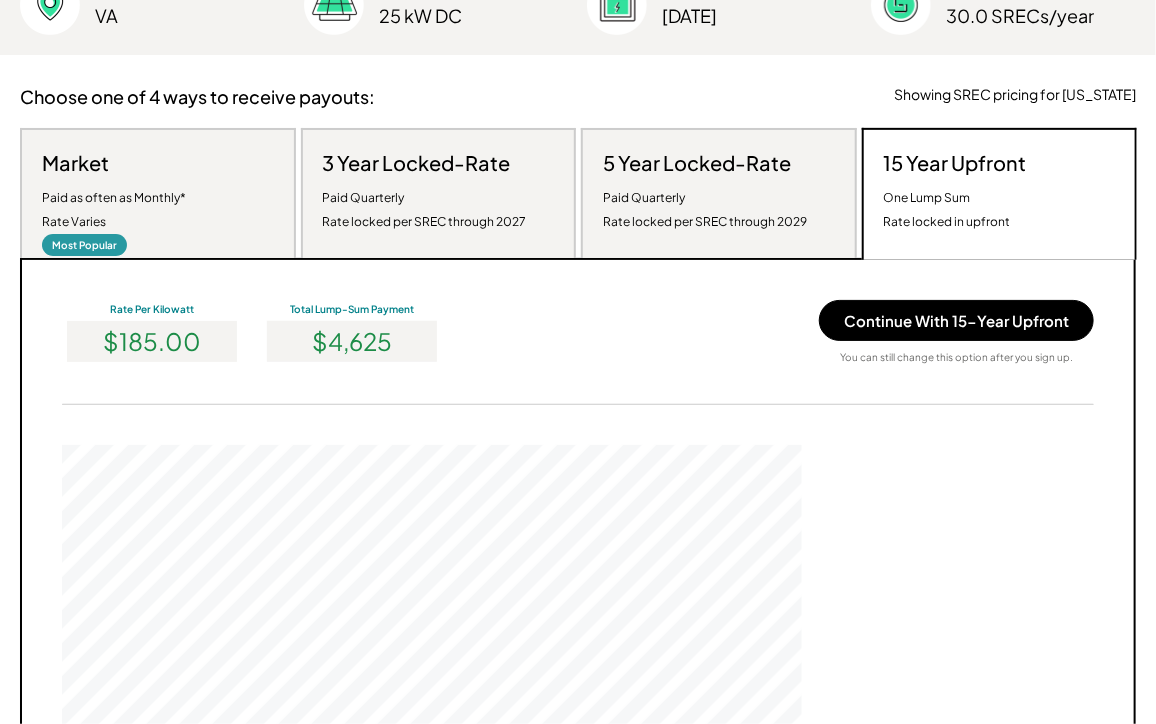 scroll, scrollTop: 999620, scrollLeft: 999260, axis: both 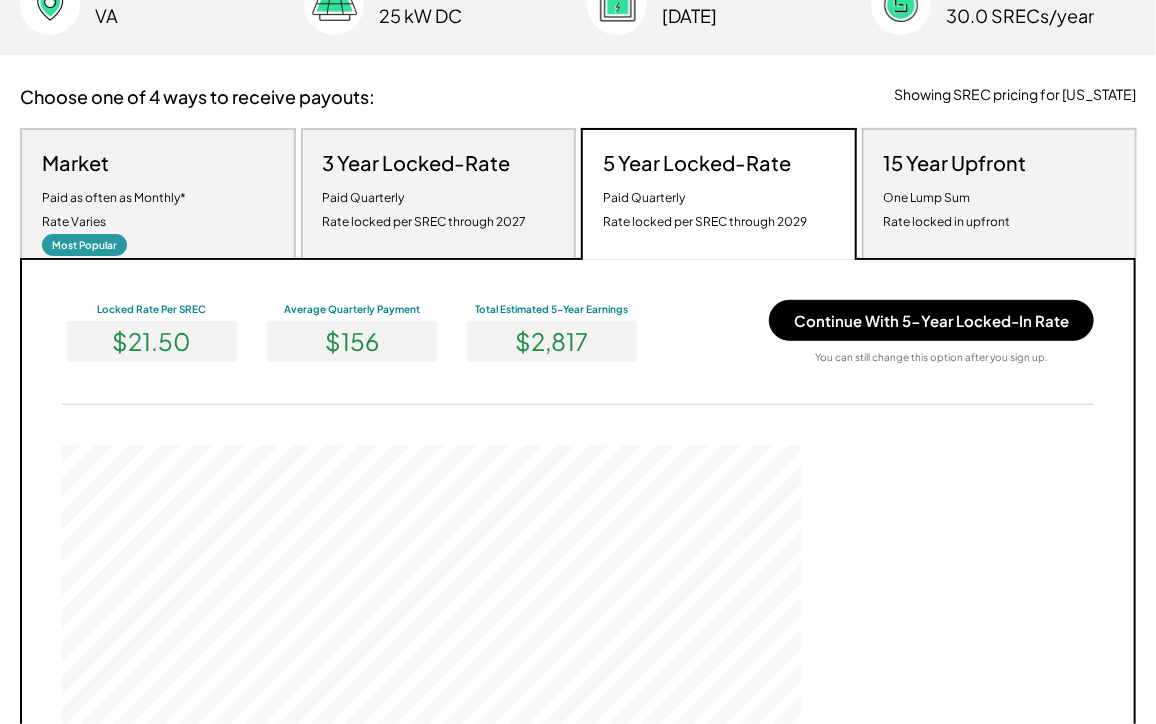 click on "15 Year Upfront One Lump Sum
Rate locked in upfront" at bounding box center (955, 192) 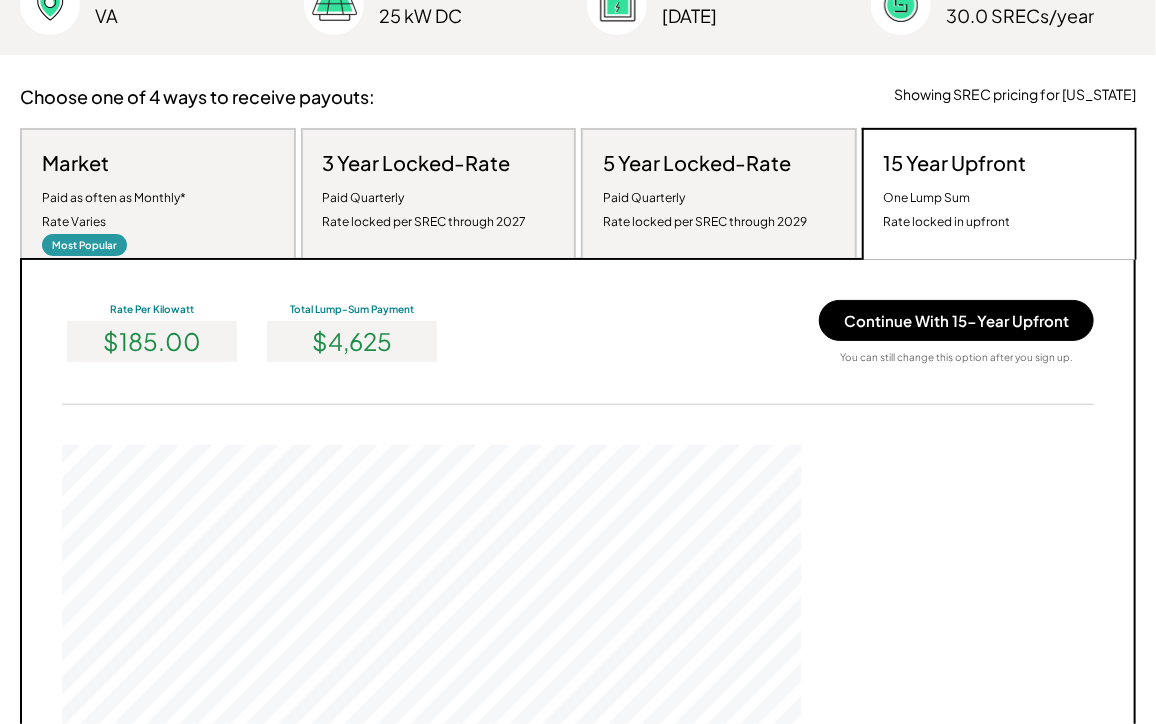 scroll, scrollTop: 999620, scrollLeft: 999260, axis: both 